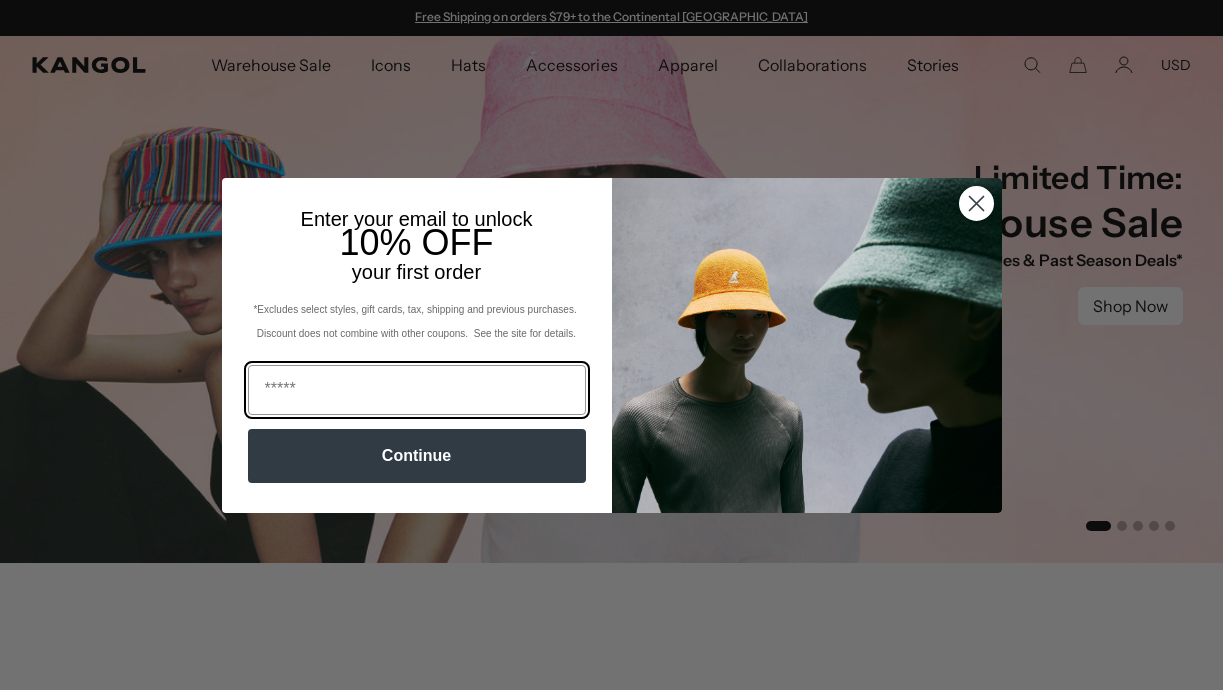 scroll, scrollTop: 0, scrollLeft: 0, axis: both 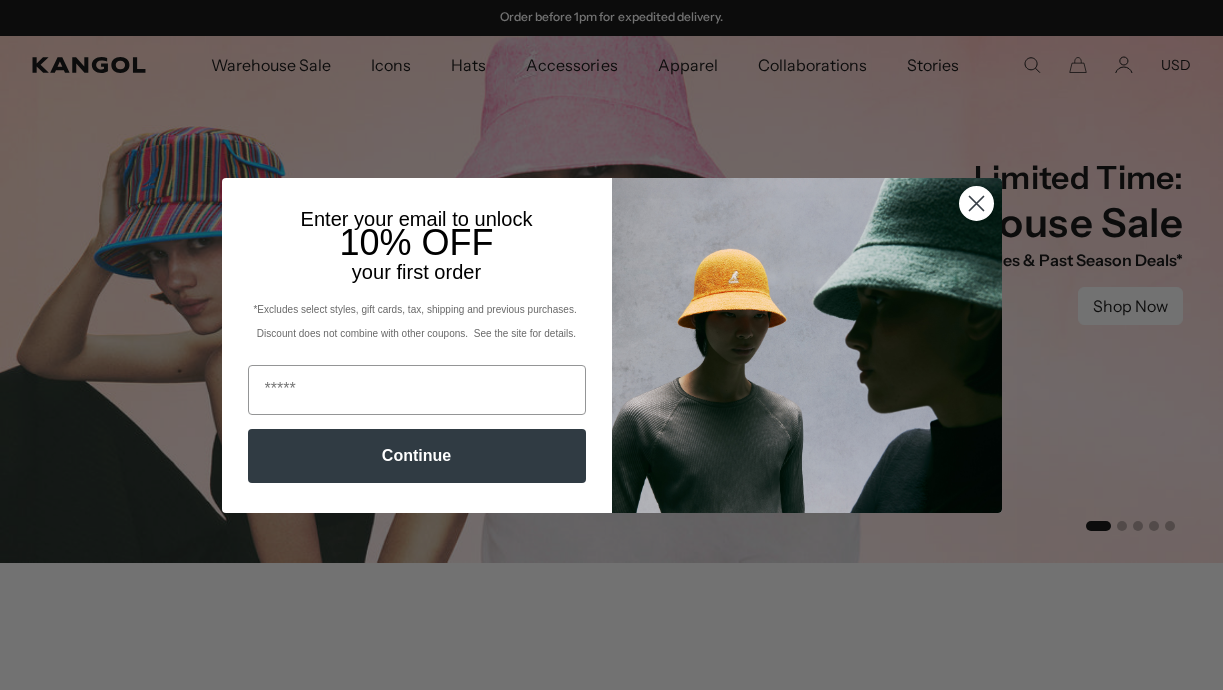 click 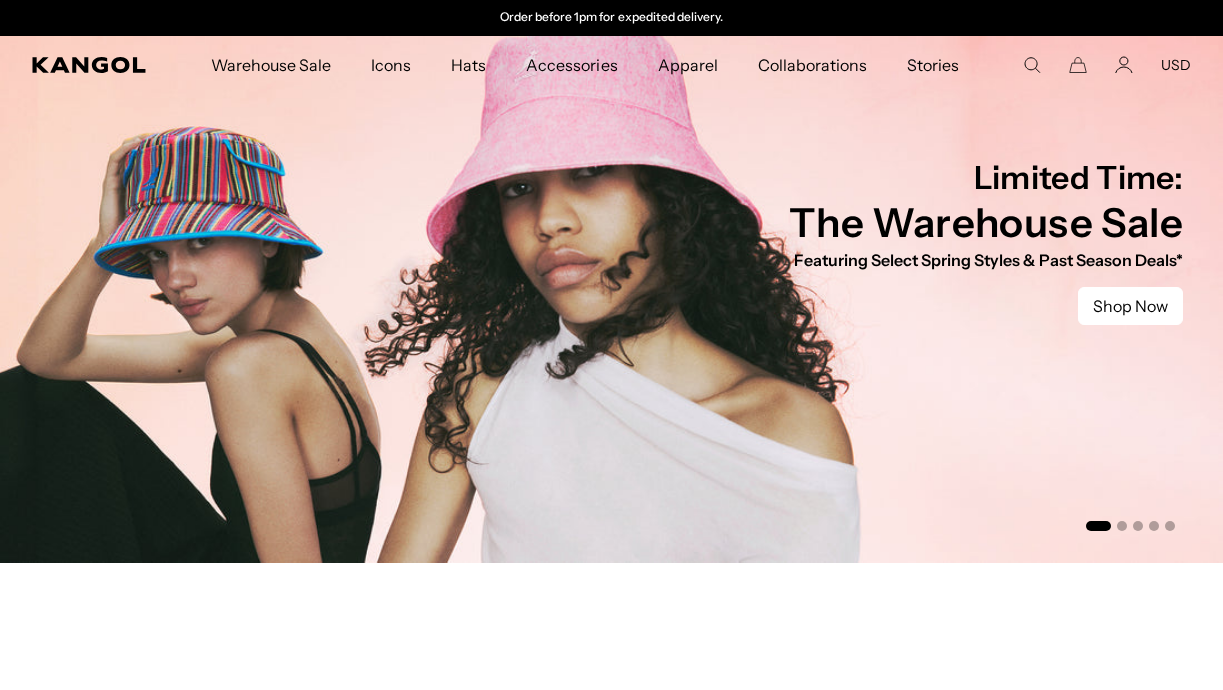 scroll, scrollTop: 0, scrollLeft: 0, axis: both 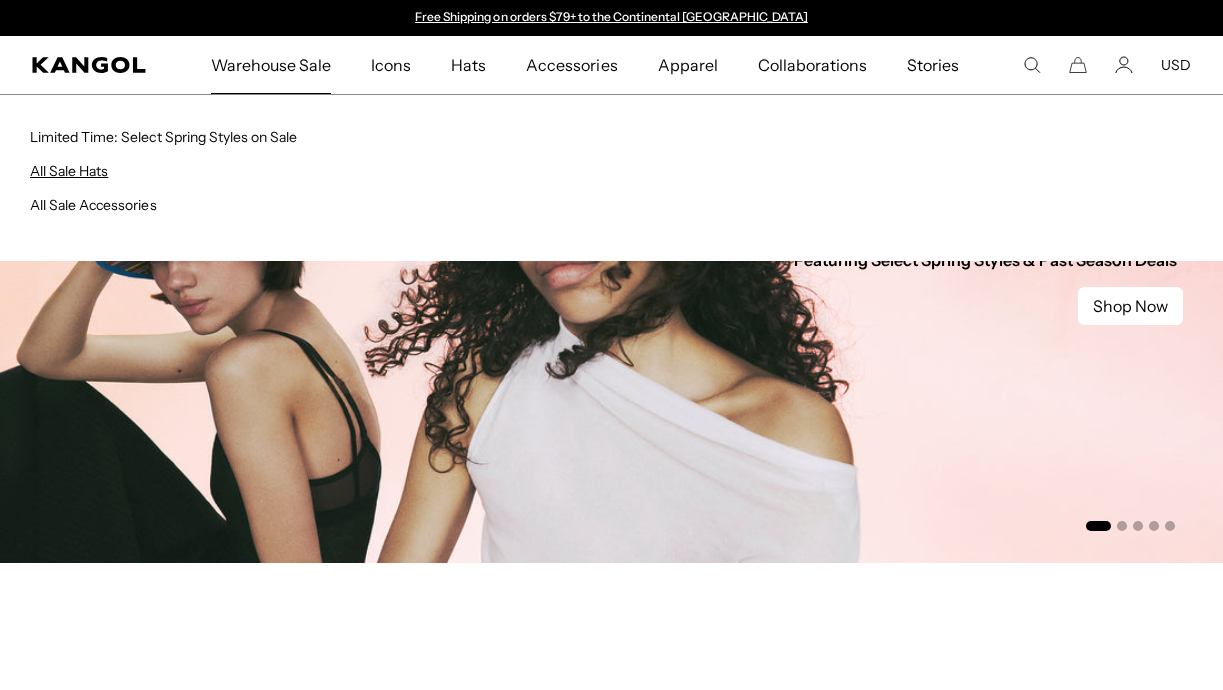click on "All Sale Hats" at bounding box center [69, 171] 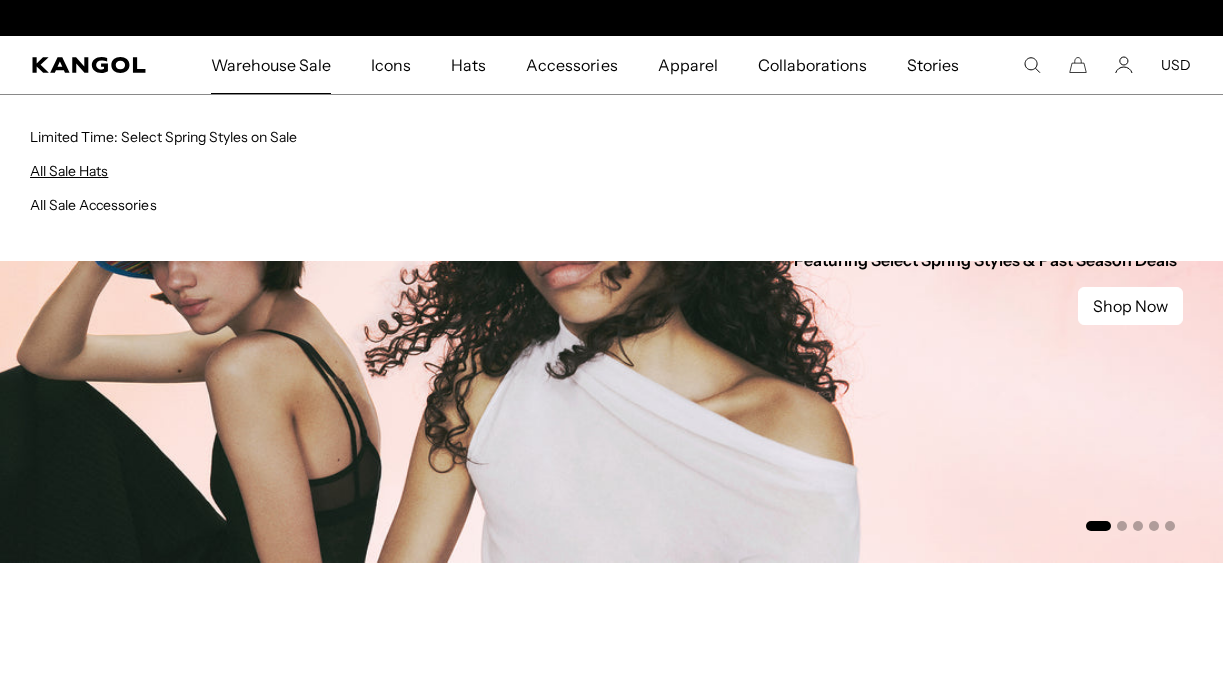 scroll, scrollTop: 0, scrollLeft: 412, axis: horizontal 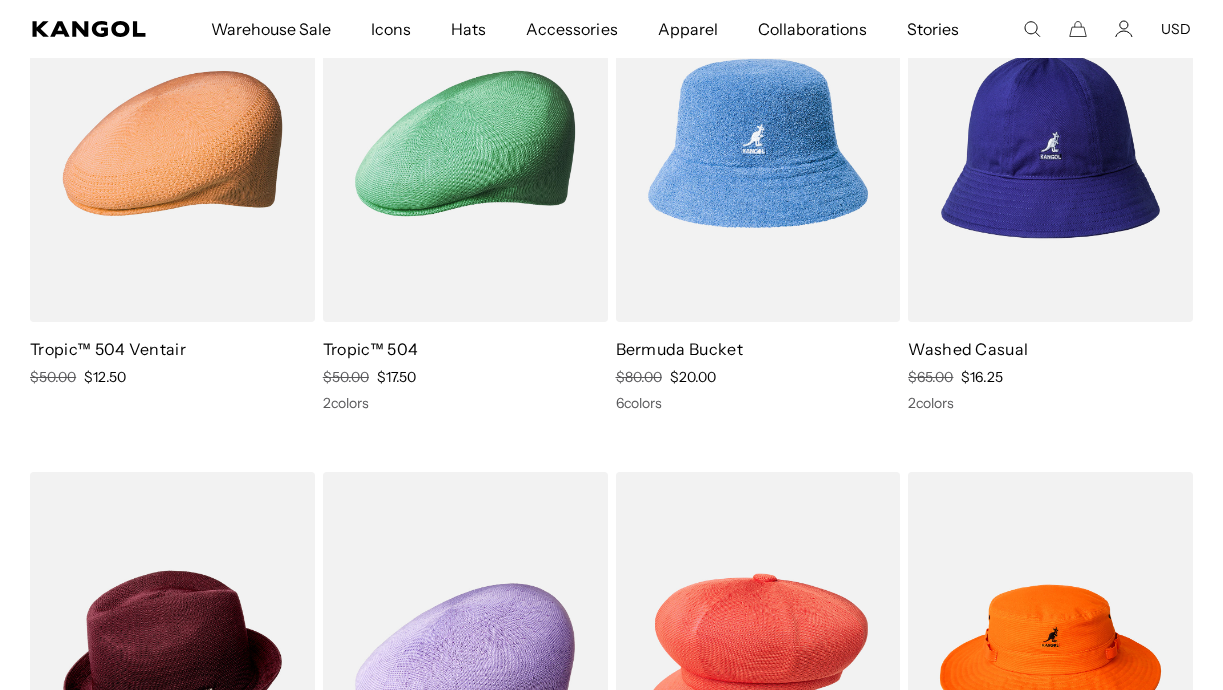 click at bounding box center [758, 143] 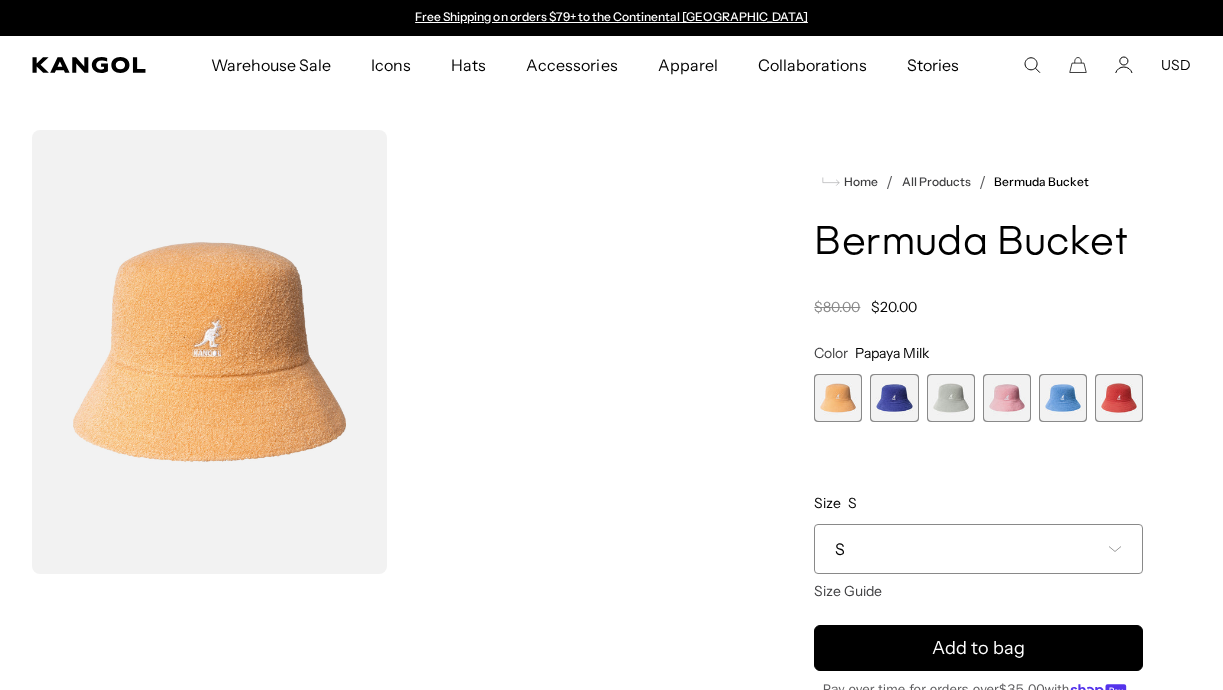 scroll, scrollTop: 0, scrollLeft: 0, axis: both 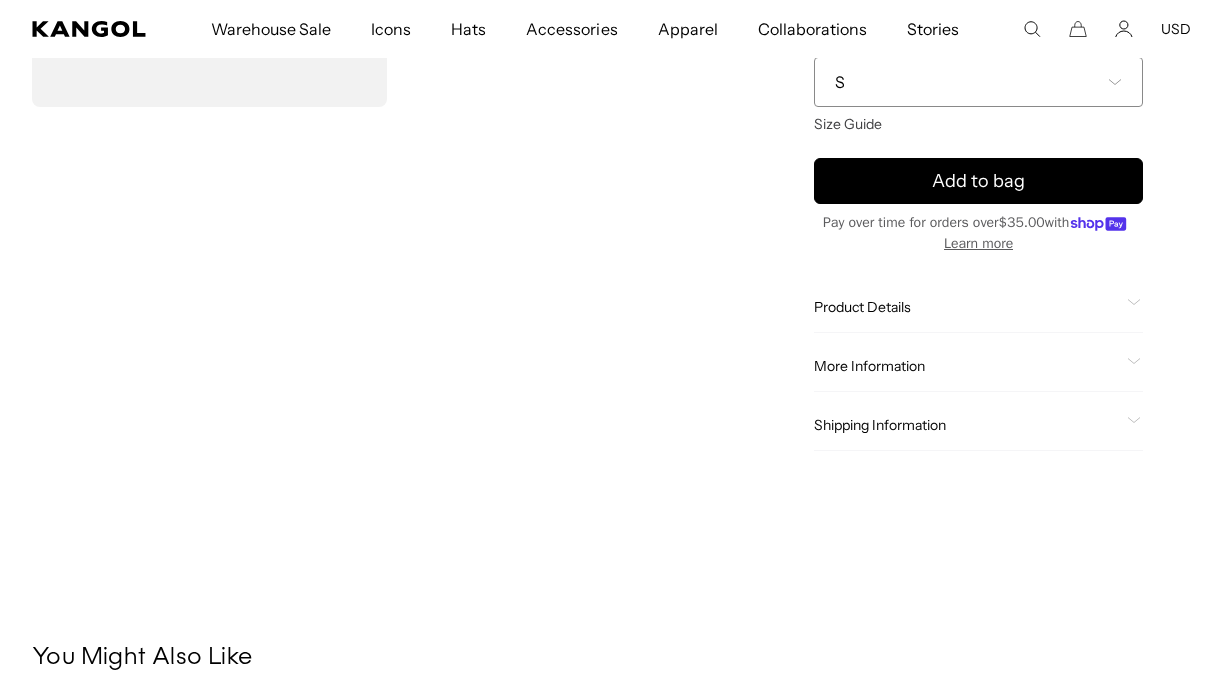 click on "Product Details
Our  Bermuda Bucket Hat  offers you a classic style that is forever timeless but with a little bit of street style twist. This proprietary, textured material enhances the bucket hat style and got us featured in  InStyle Magazine  and  Elle Online ! Combine the terry-like, Bermuda texture with the kangaroo embroidered on the front, and you’ve got the makings of an  ultra-stylish ensemble ." 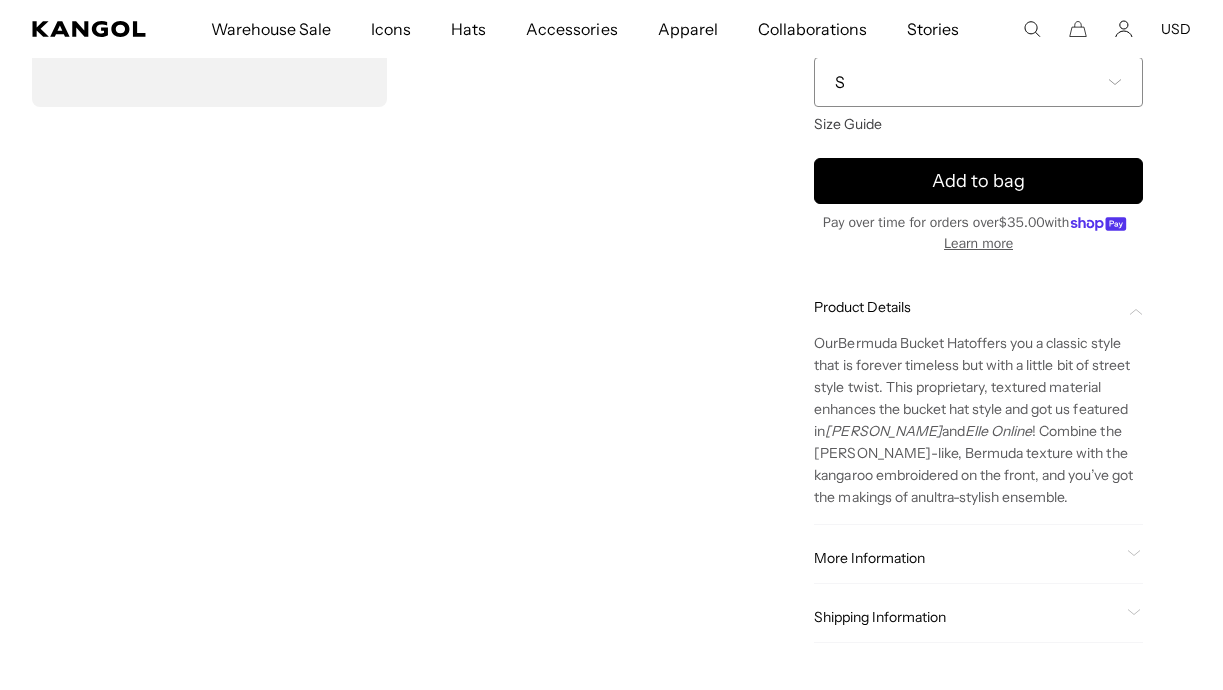 scroll, scrollTop: 0, scrollLeft: 0, axis: both 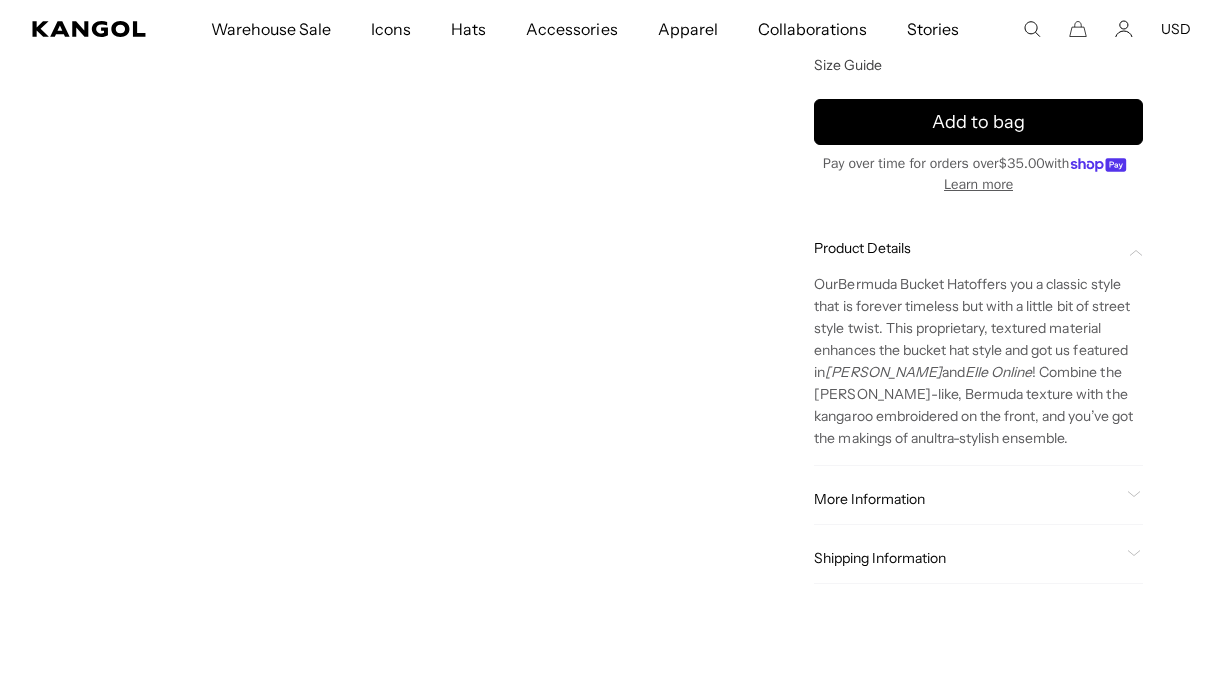 click 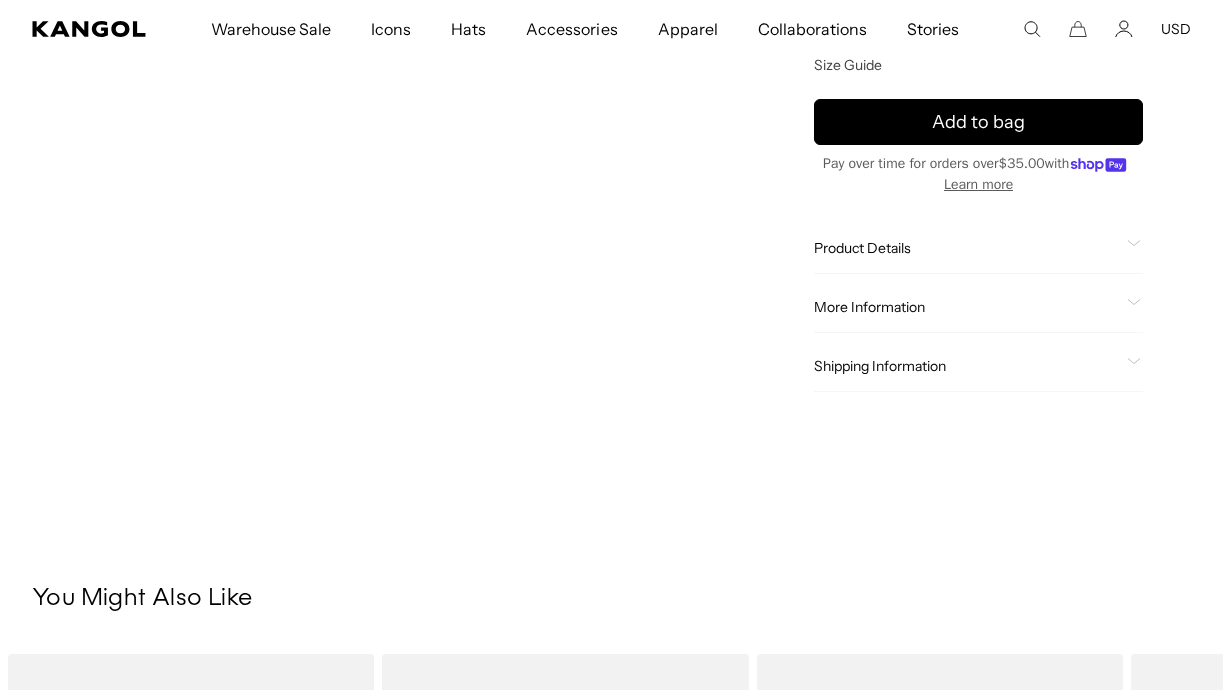 click on "Home
/
All Products
/
Bermuda Bucket
Bermuda Bucket
Regular price
$20.00
Regular price
$80.00
Sale price
$20.00
Color
Papaya Milk
Previous
Next
Papaya Milk
Variant sold out or unavailable
Starry Blue
Variant sold out or unavailable" at bounding box center (978, 18) 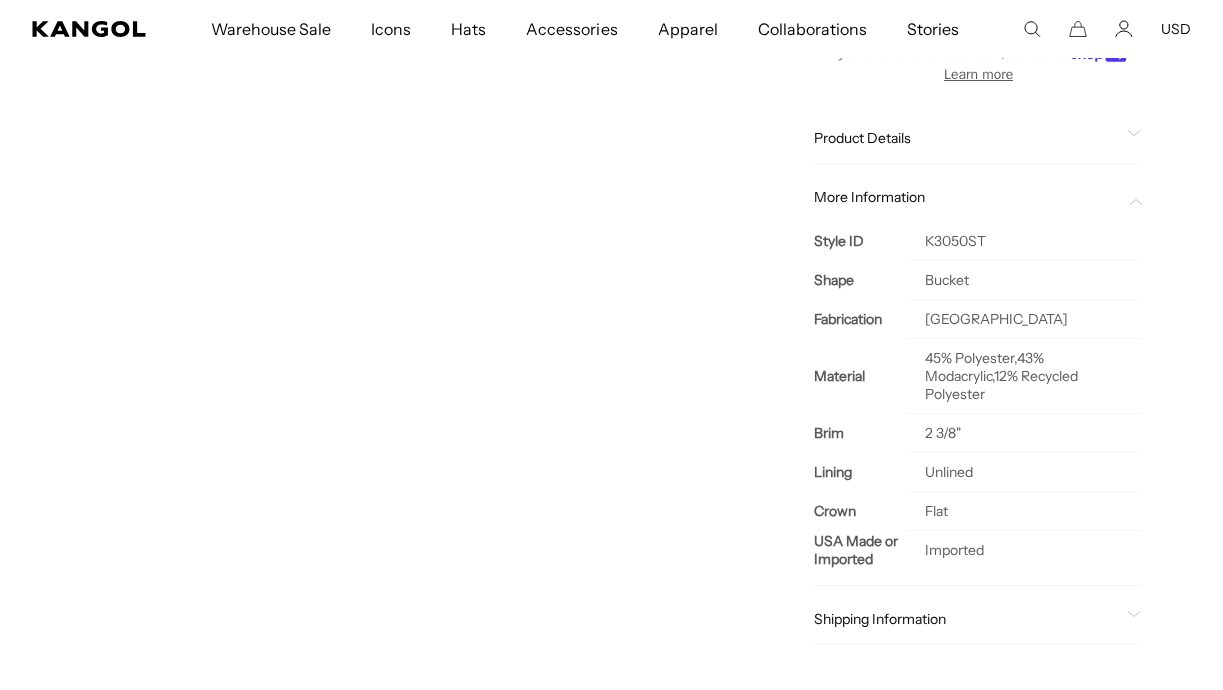 scroll, scrollTop: 639, scrollLeft: 0, axis: vertical 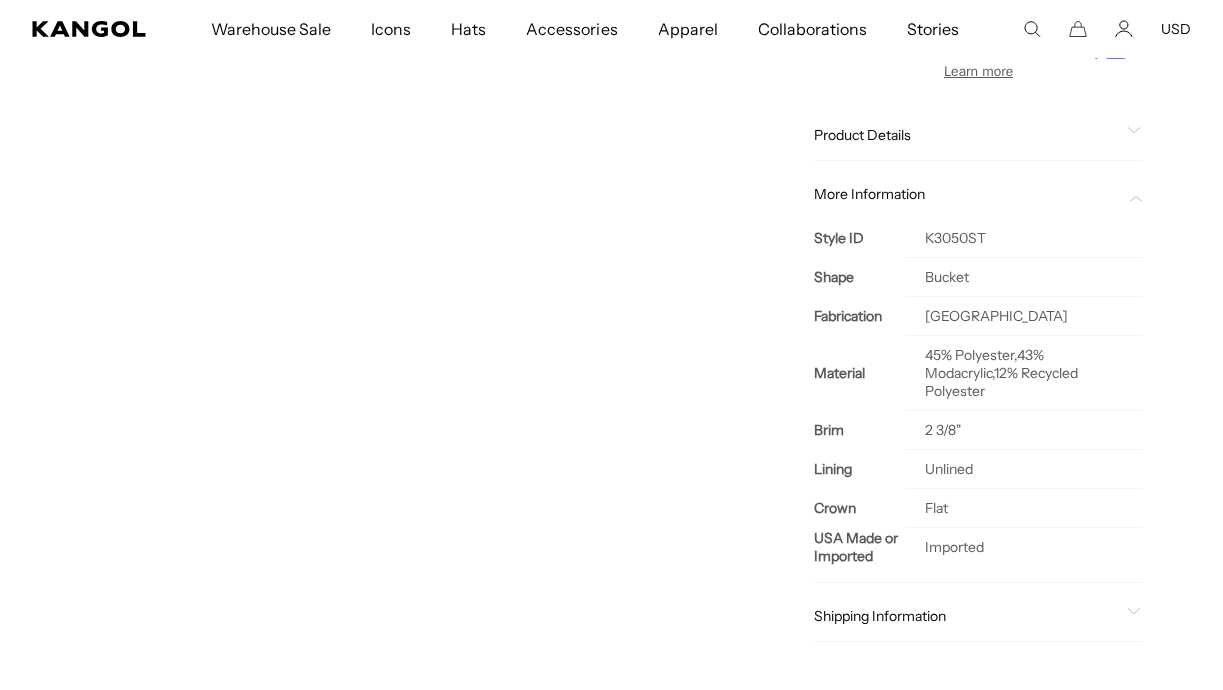 click on "More Information" 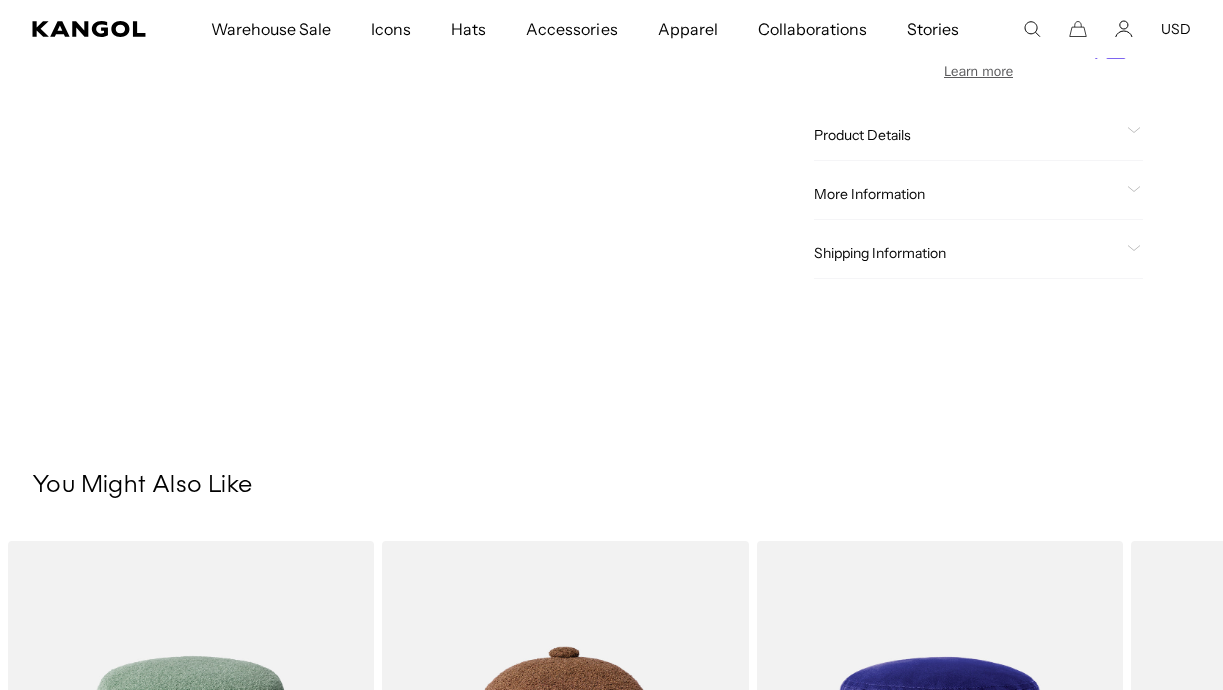 click on "Shipping Information" 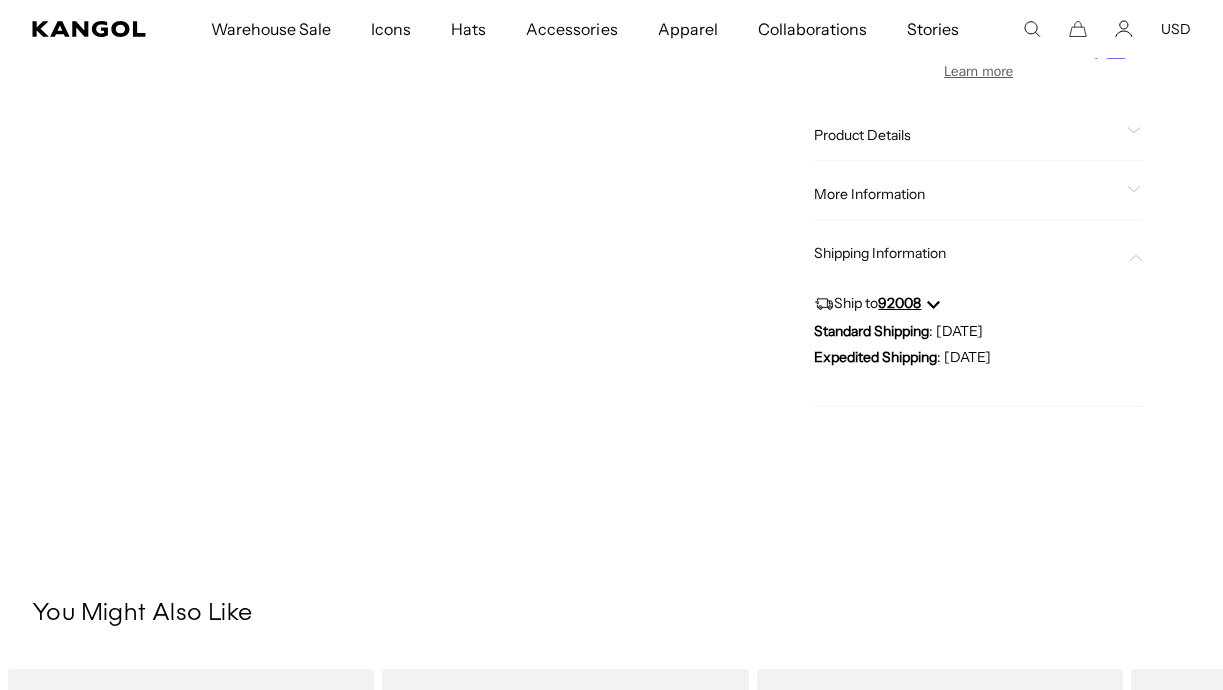 click on "Shipping Information" 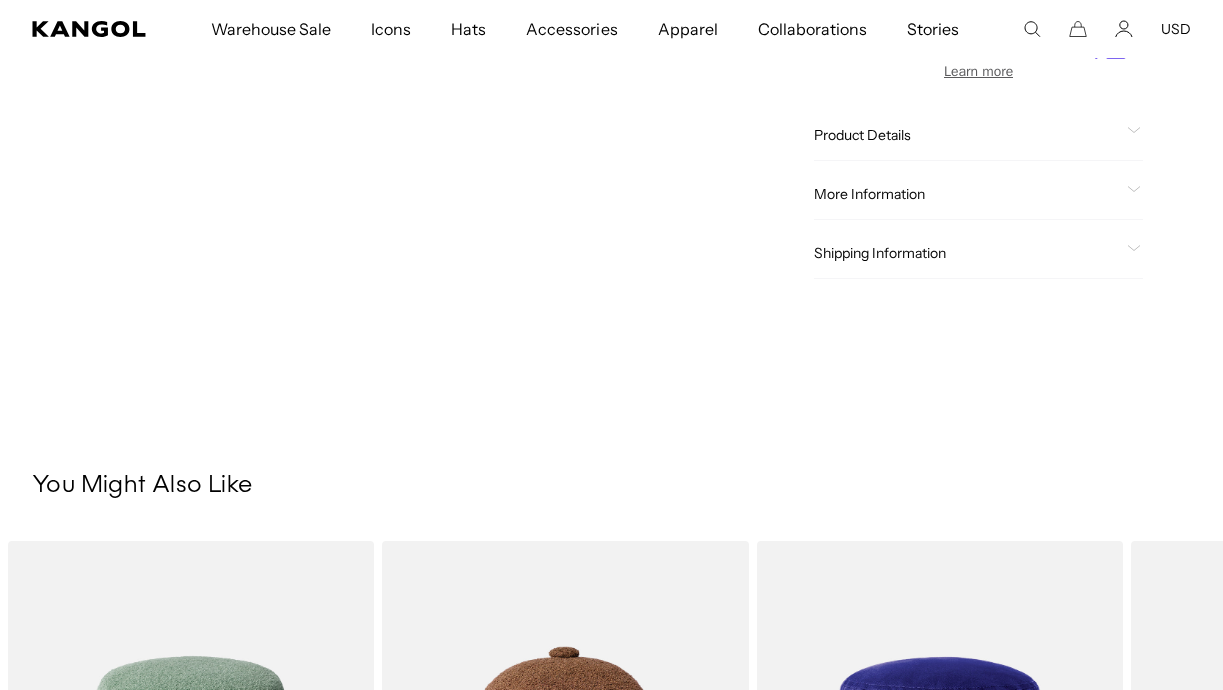 scroll, scrollTop: 1042, scrollLeft: 0, axis: vertical 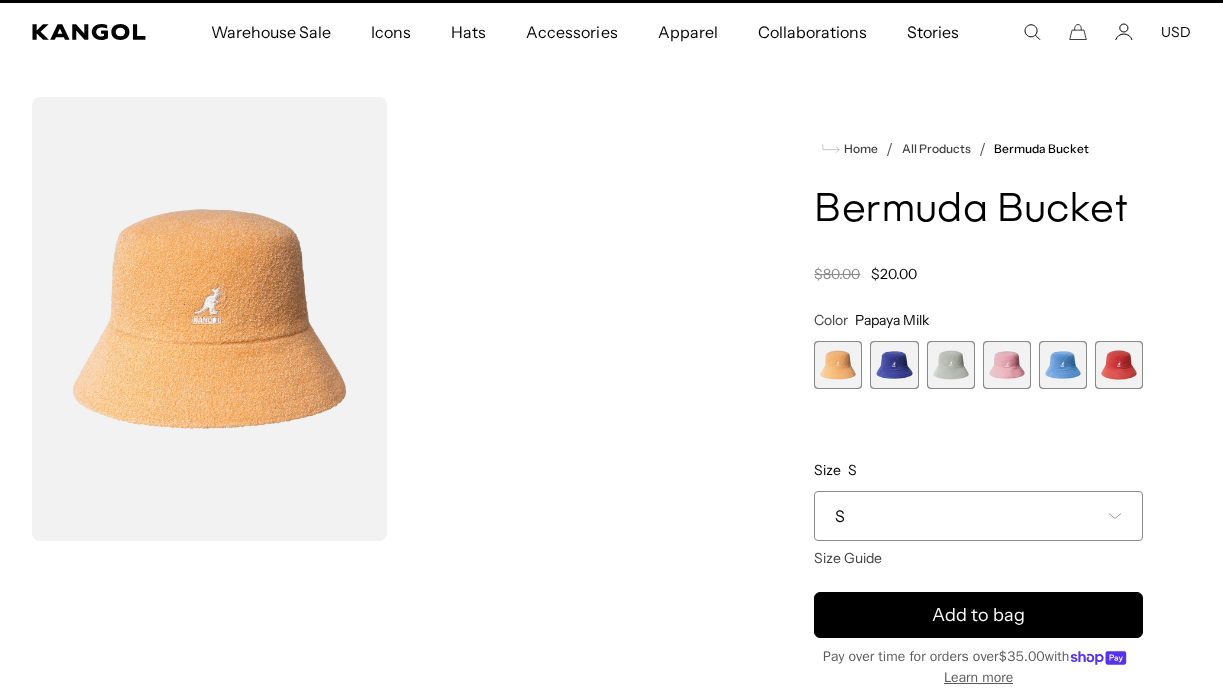 click at bounding box center (894, 365) 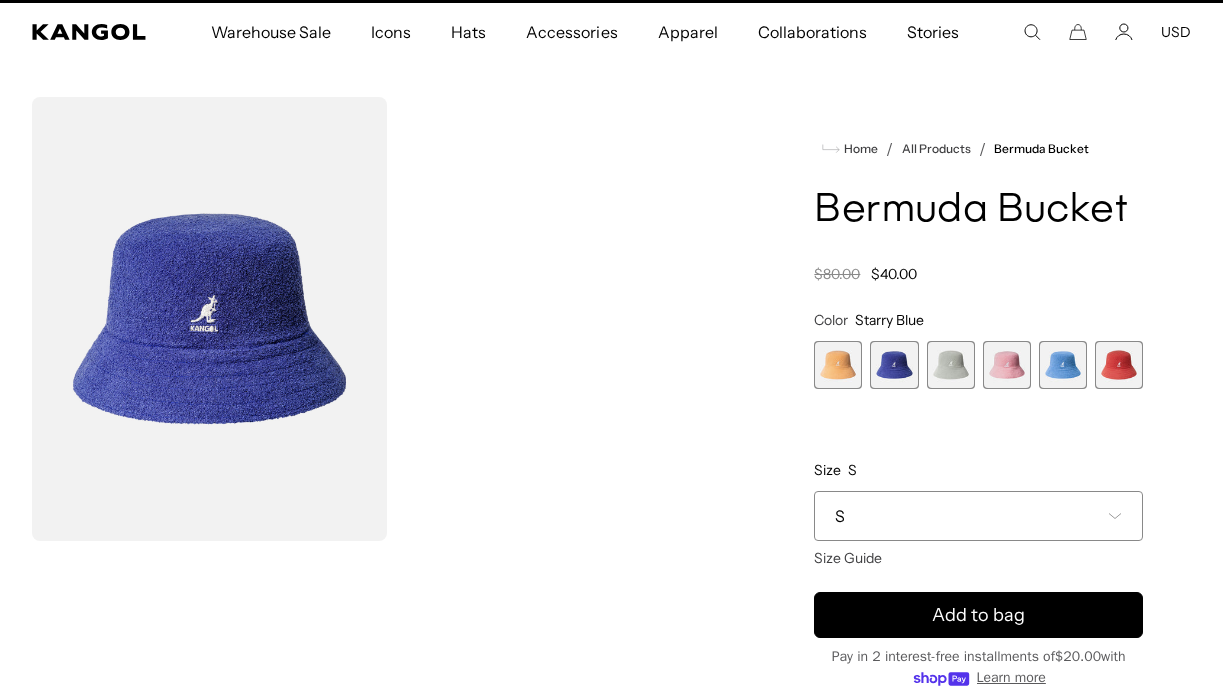 scroll, scrollTop: 0, scrollLeft: 412, axis: horizontal 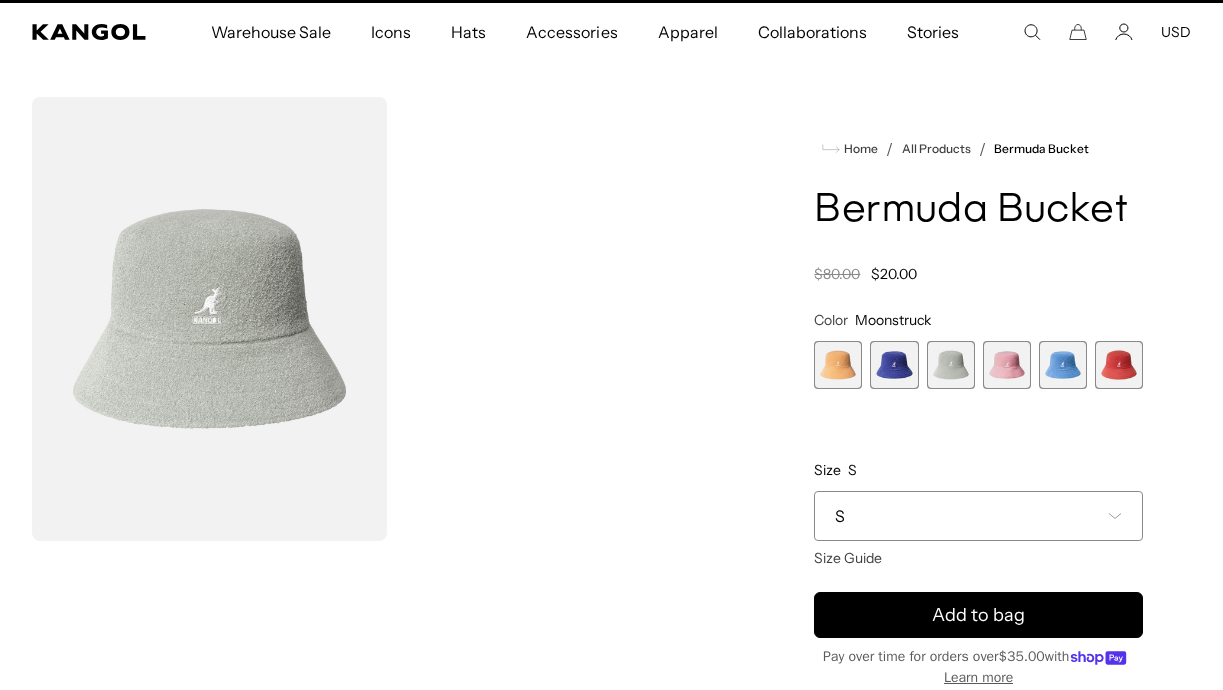 click at bounding box center (1007, 365) 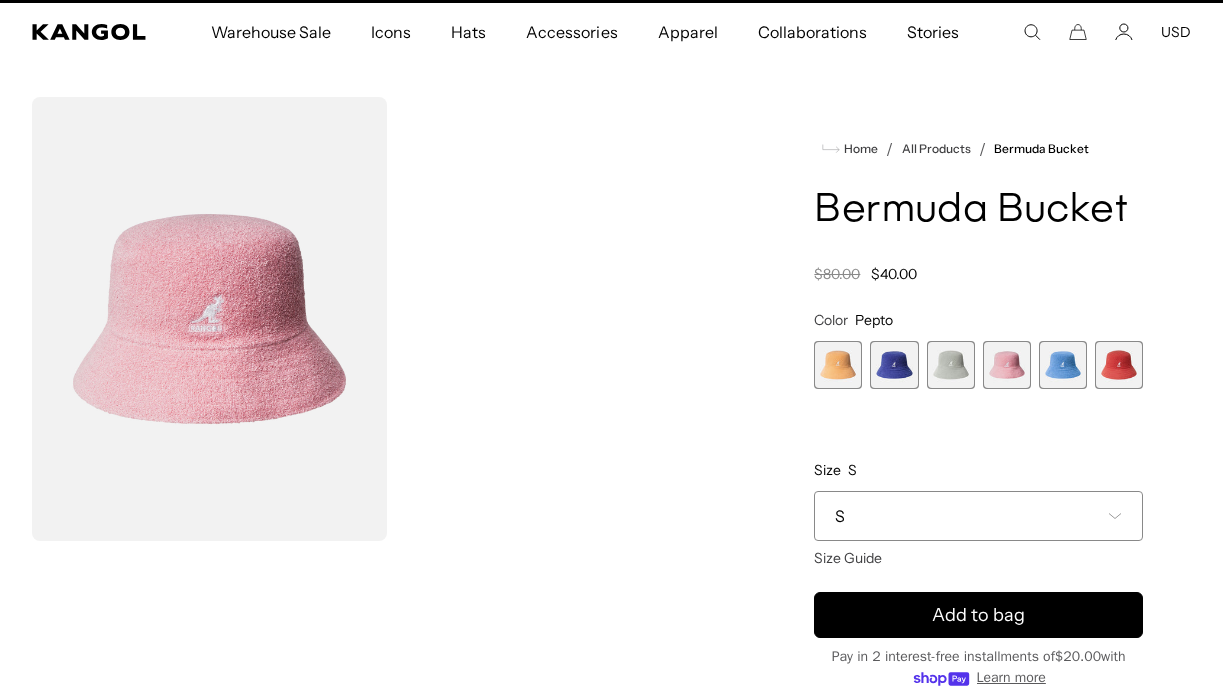 click at bounding box center [1063, 365] 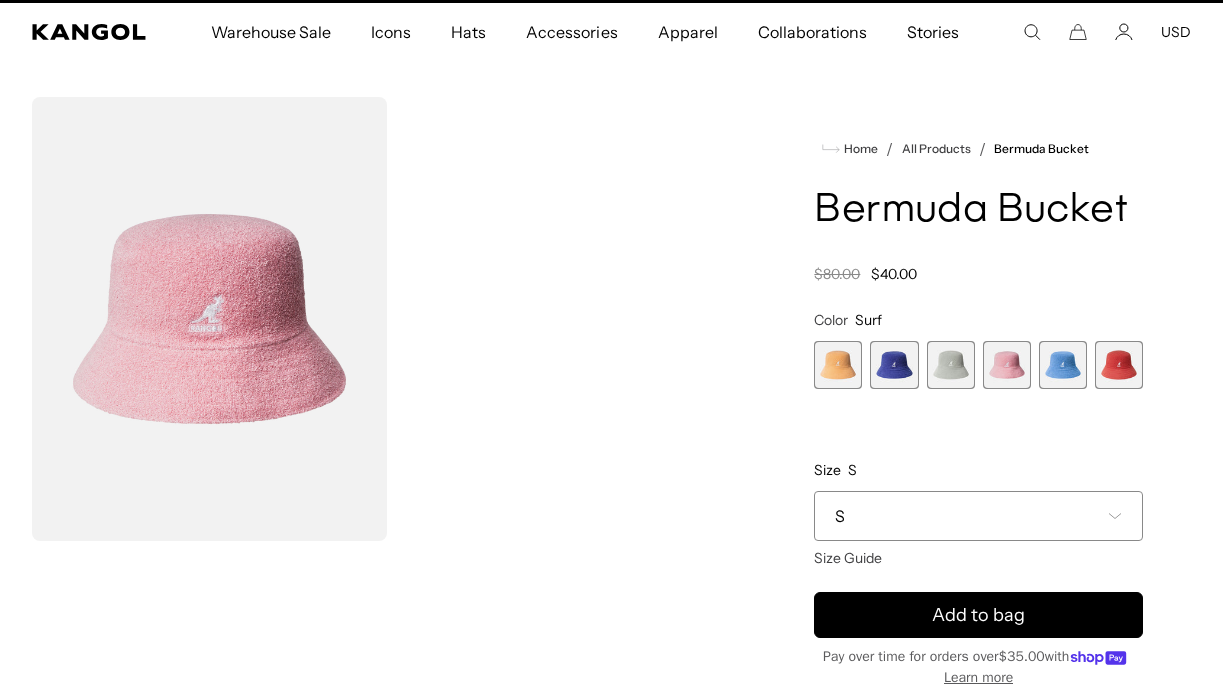 scroll, scrollTop: 0, scrollLeft: 0, axis: both 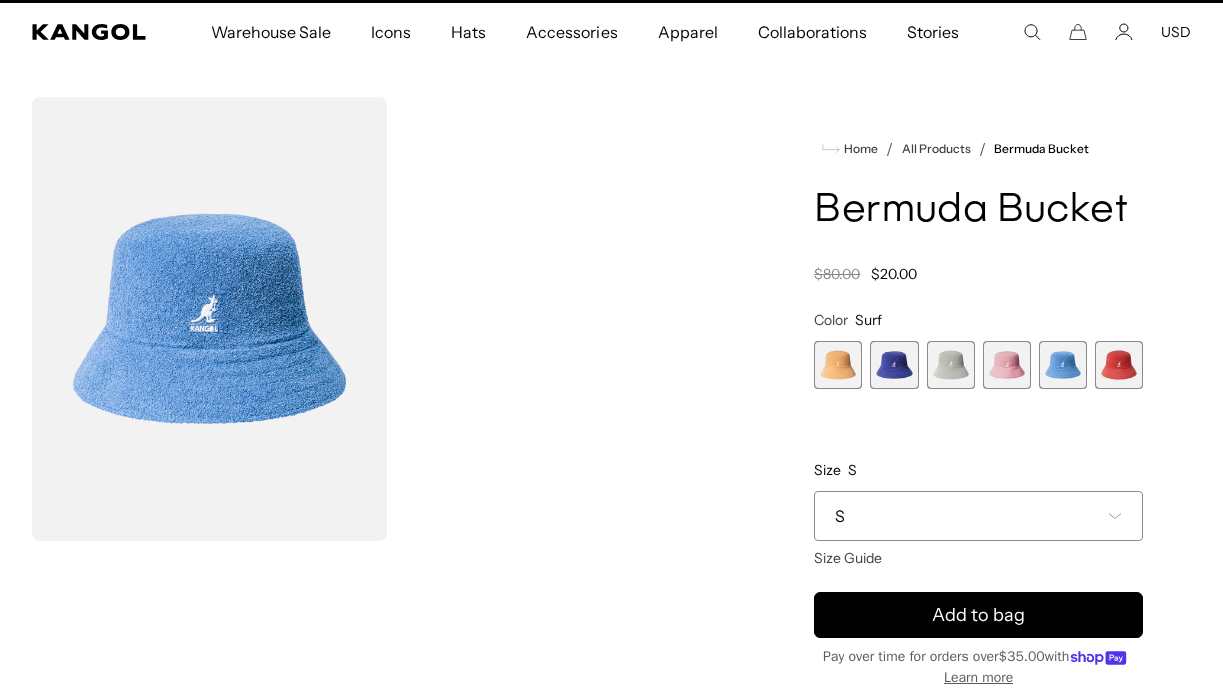 click at bounding box center (1119, 365) 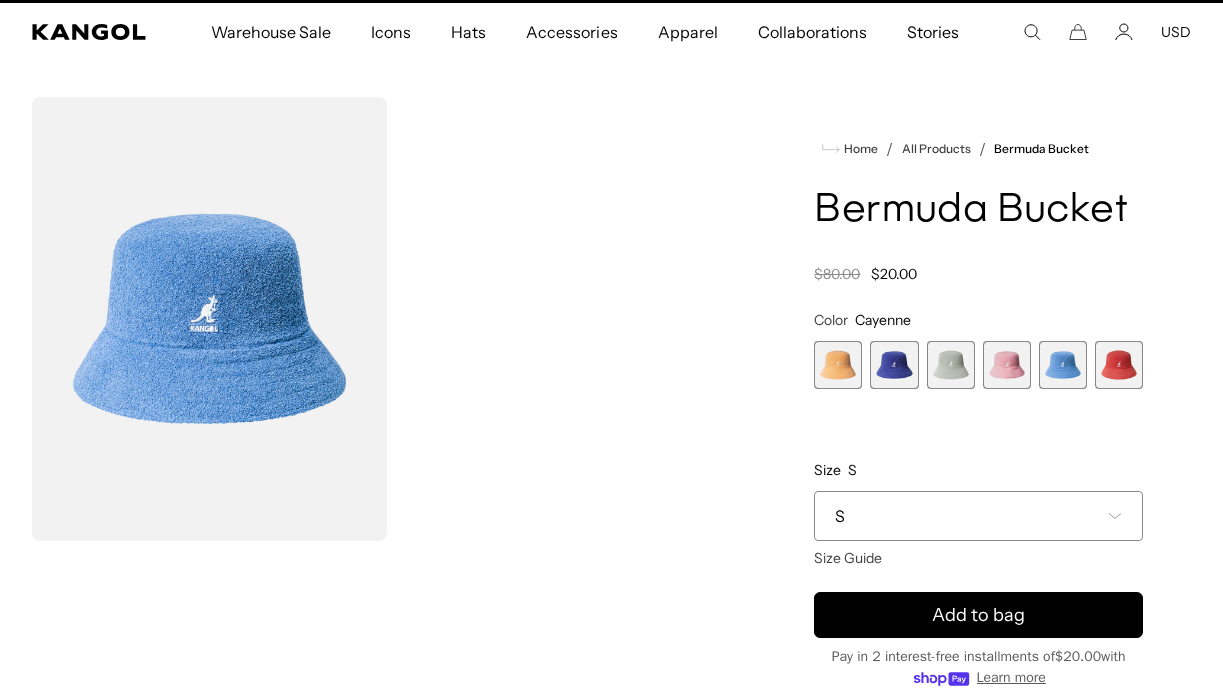 scroll, scrollTop: 0, scrollLeft: 412, axis: horizontal 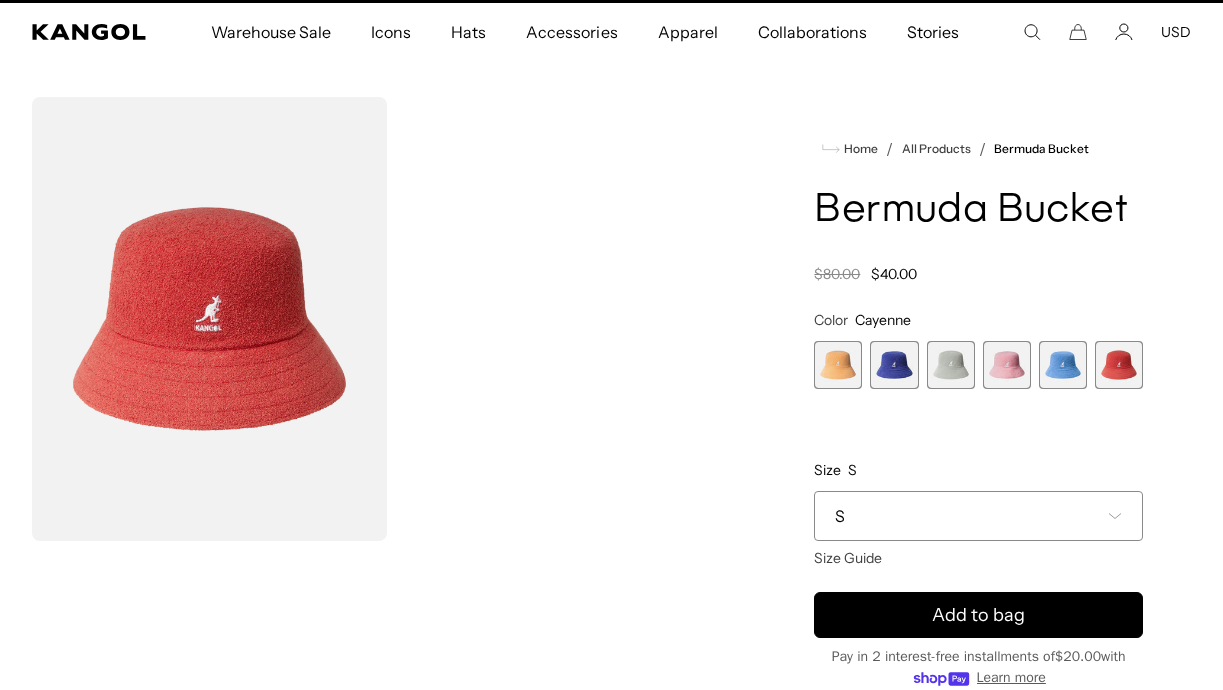 click at bounding box center (1063, 365) 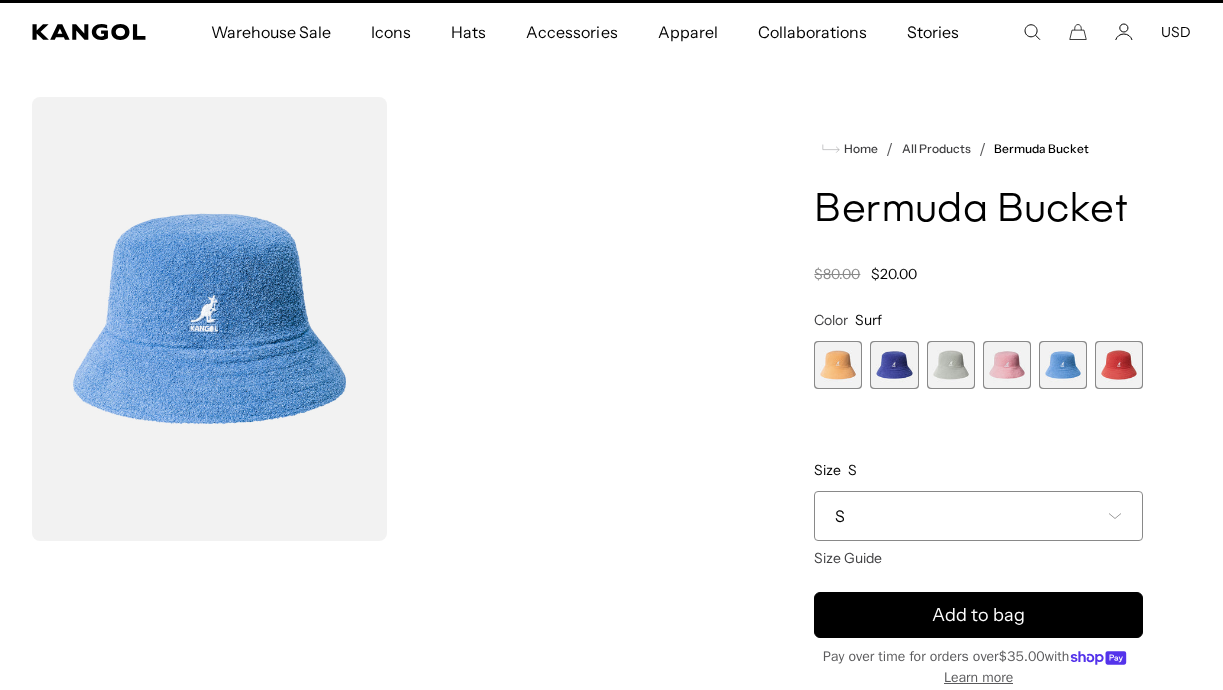 scroll, scrollTop: 0, scrollLeft: 412, axis: horizontal 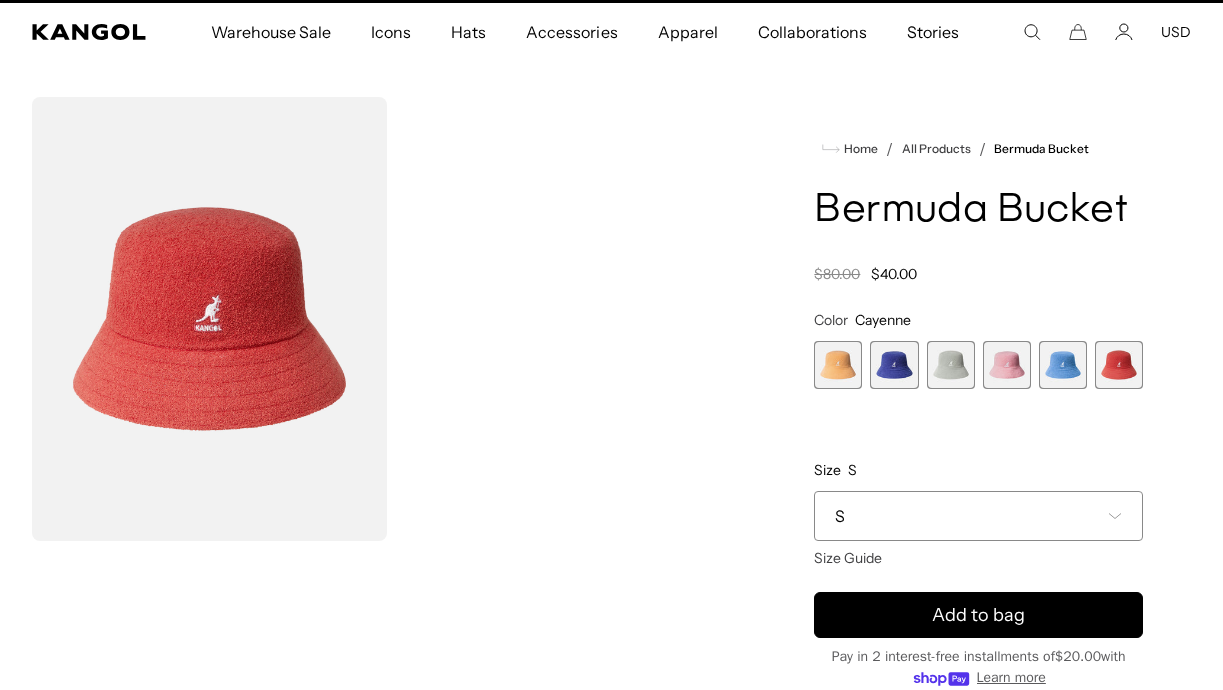 click at bounding box center [951, 365] 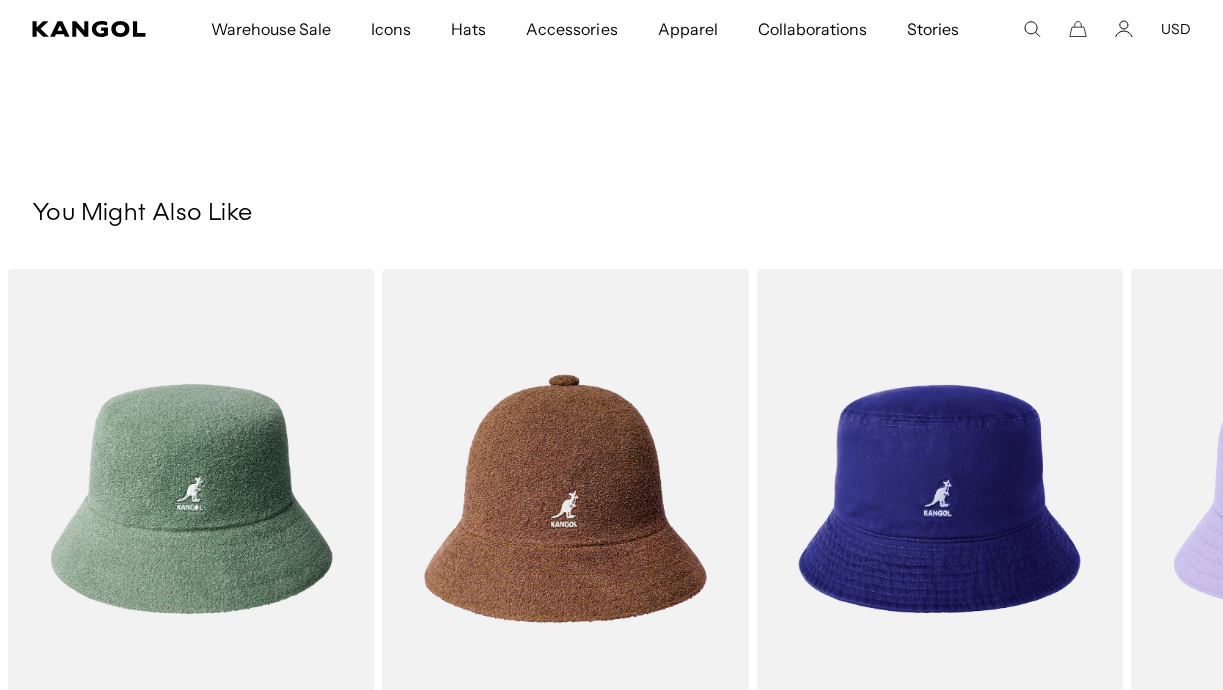 scroll, scrollTop: 916, scrollLeft: 0, axis: vertical 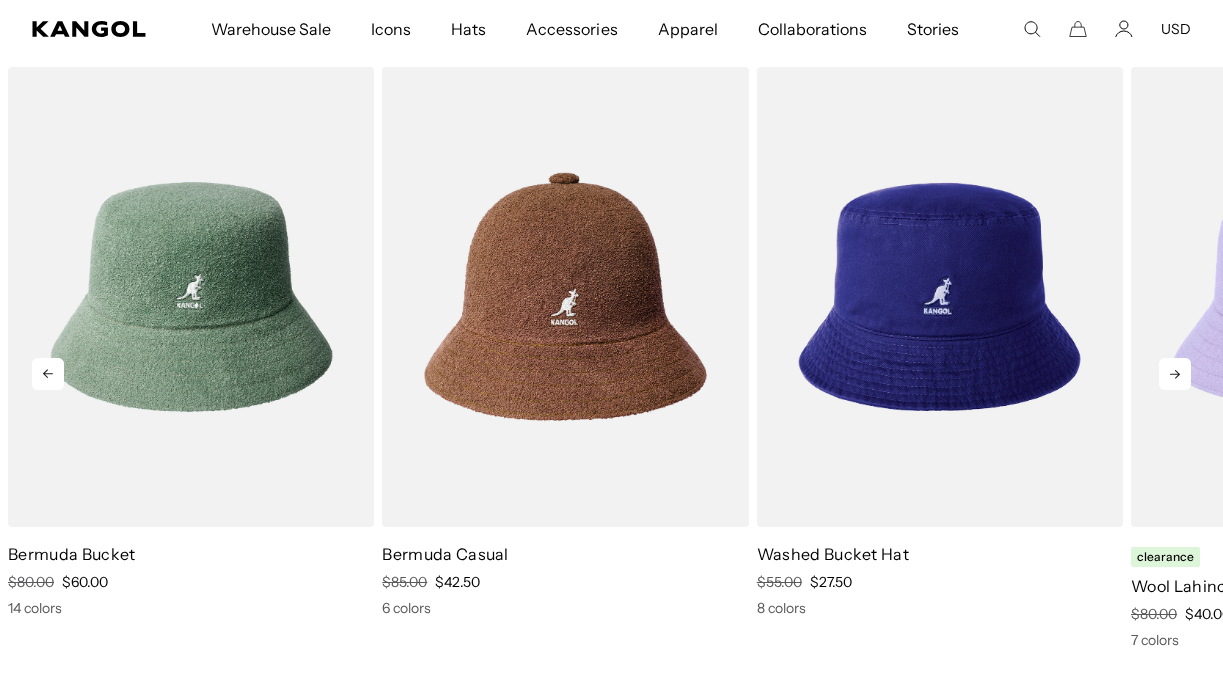 click 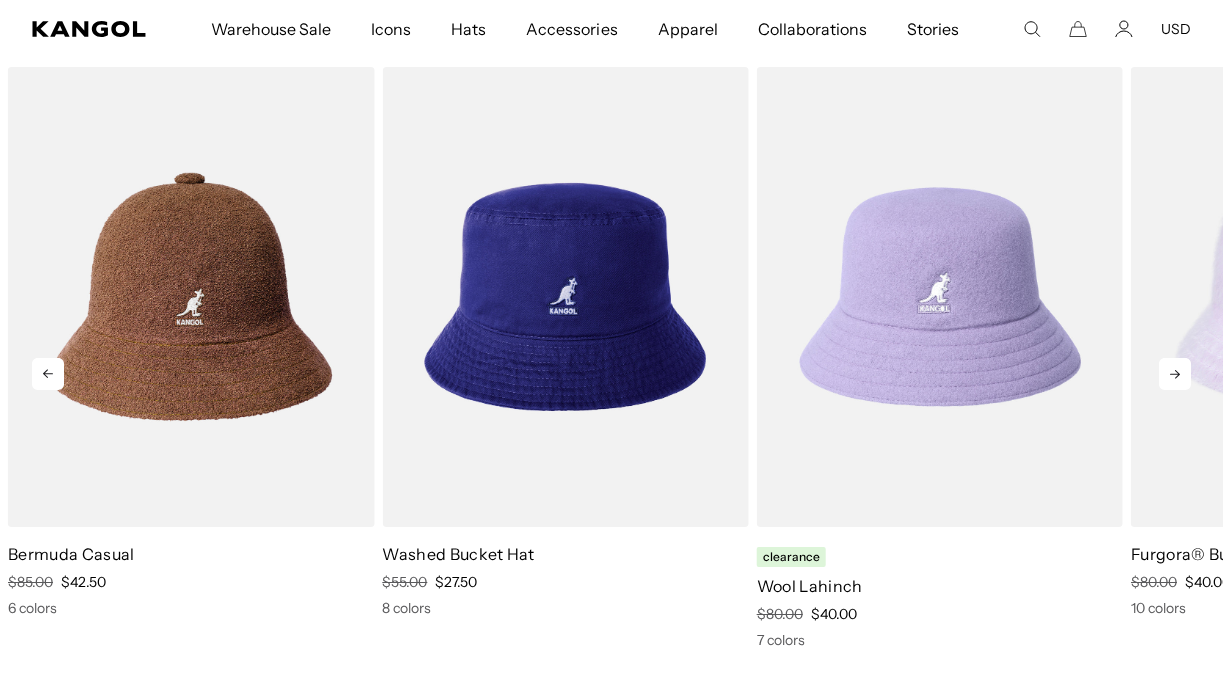 click 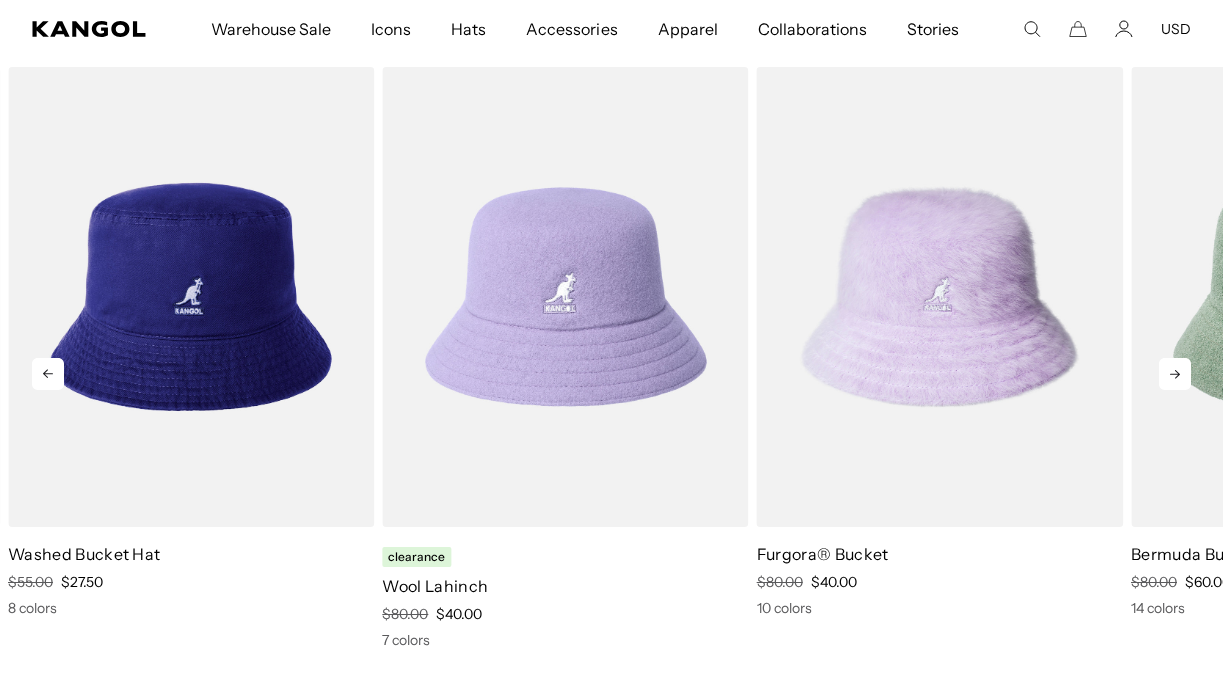 click 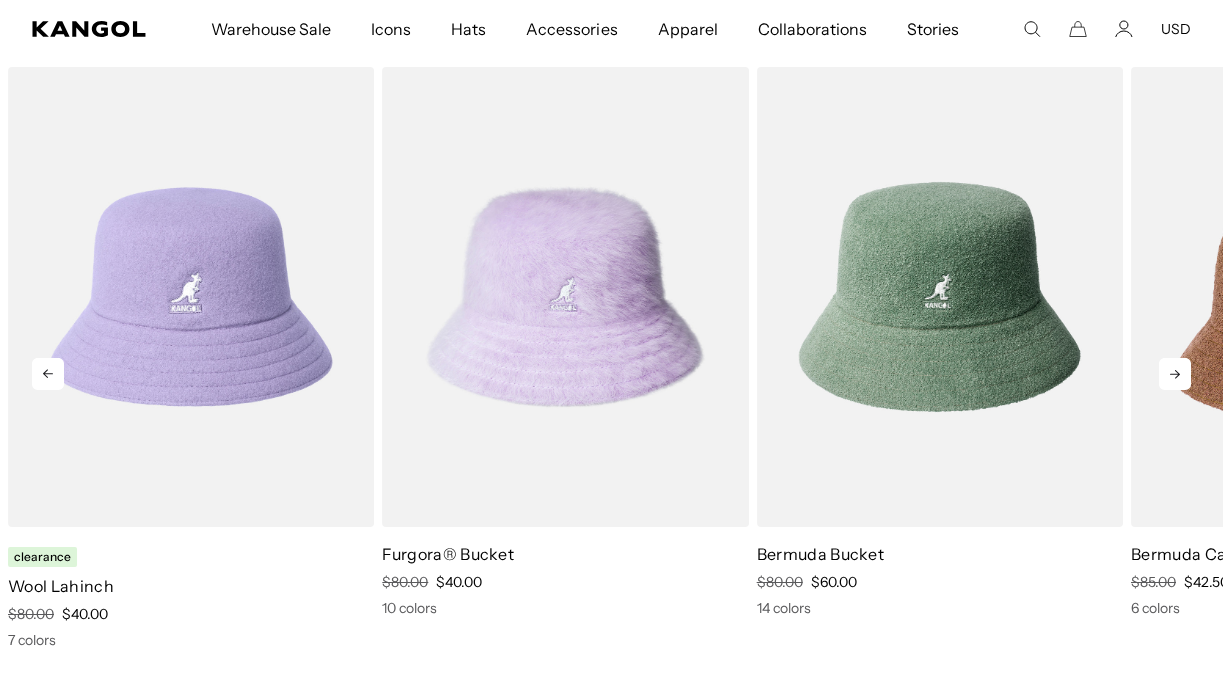 click 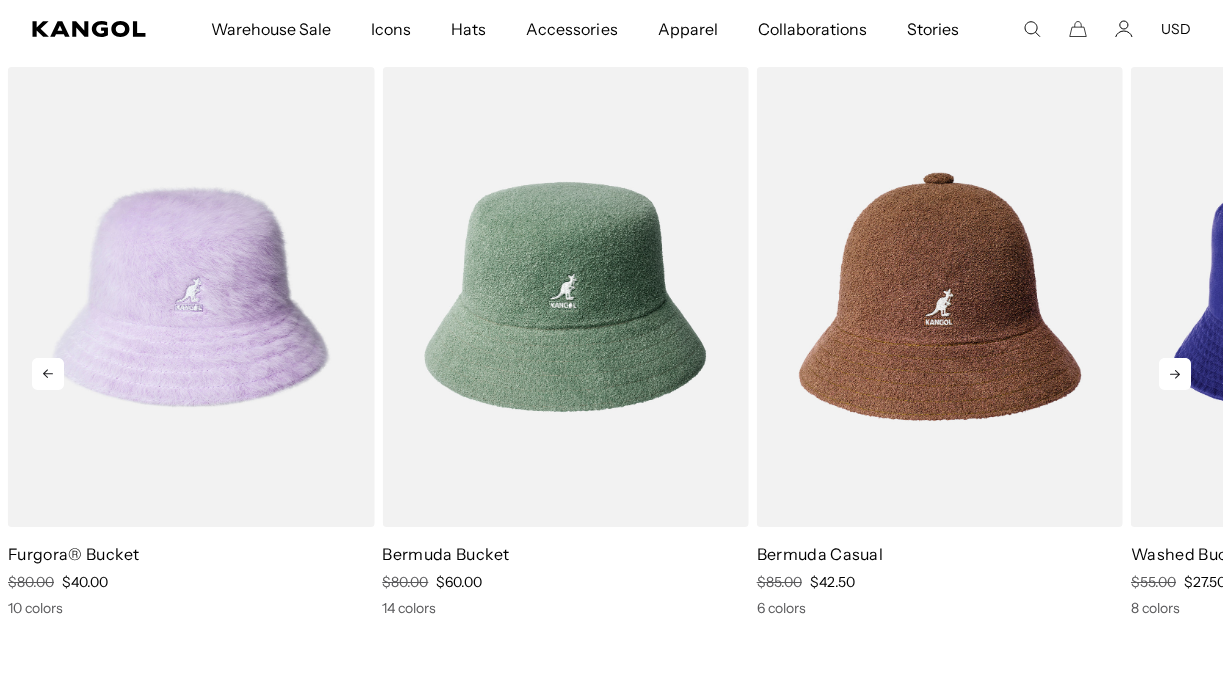 click 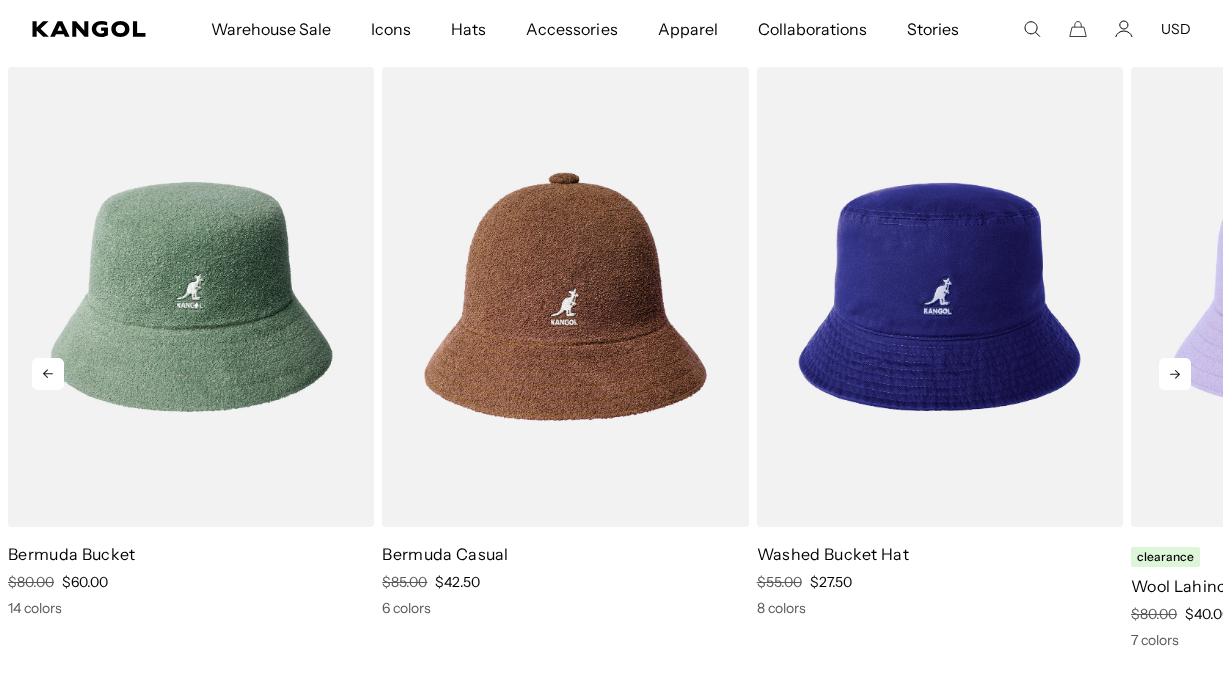 click 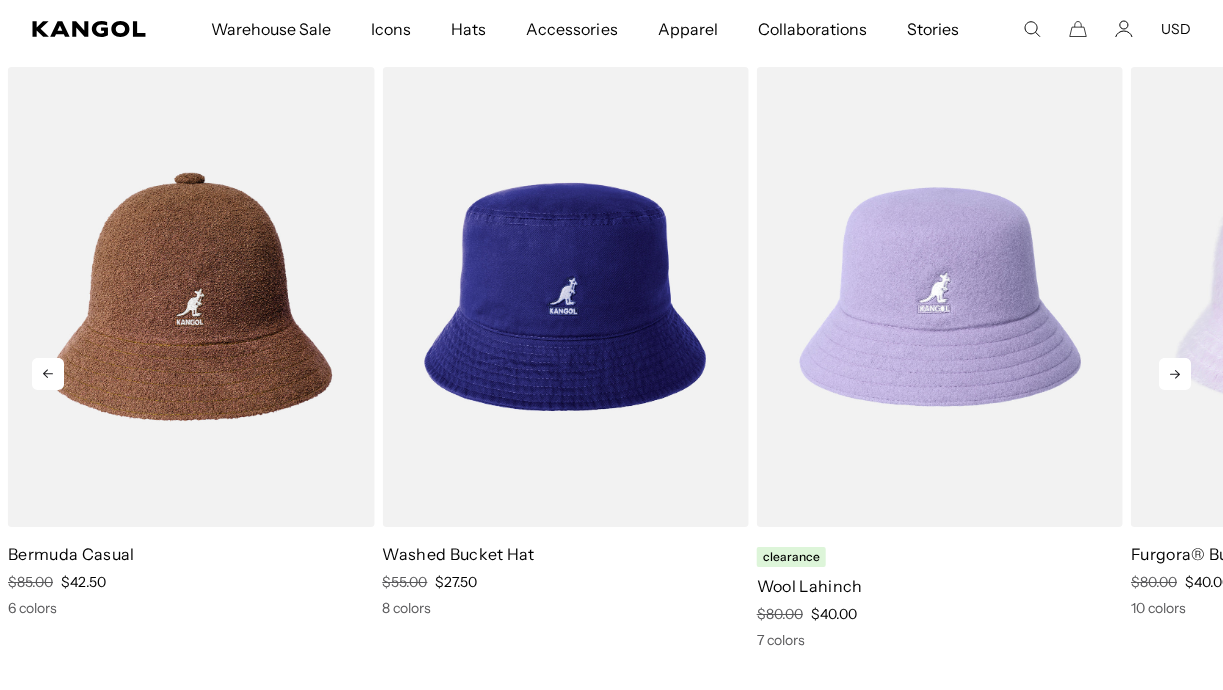 click 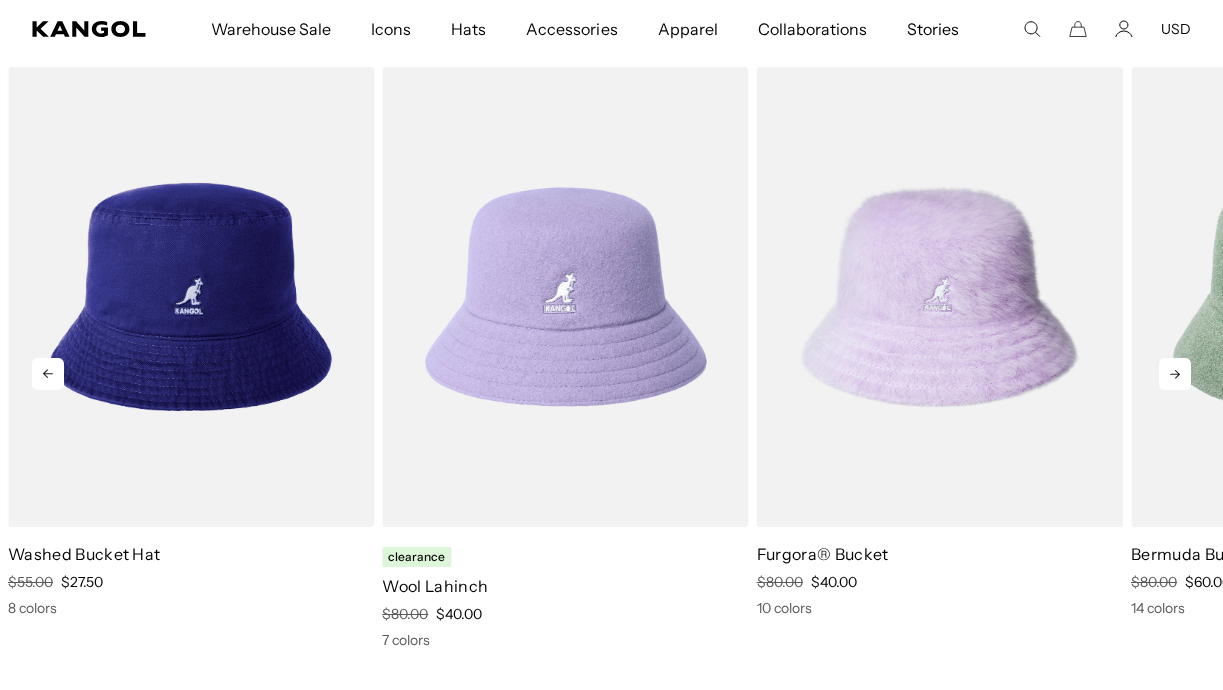 scroll, scrollTop: 0, scrollLeft: 412, axis: horizontal 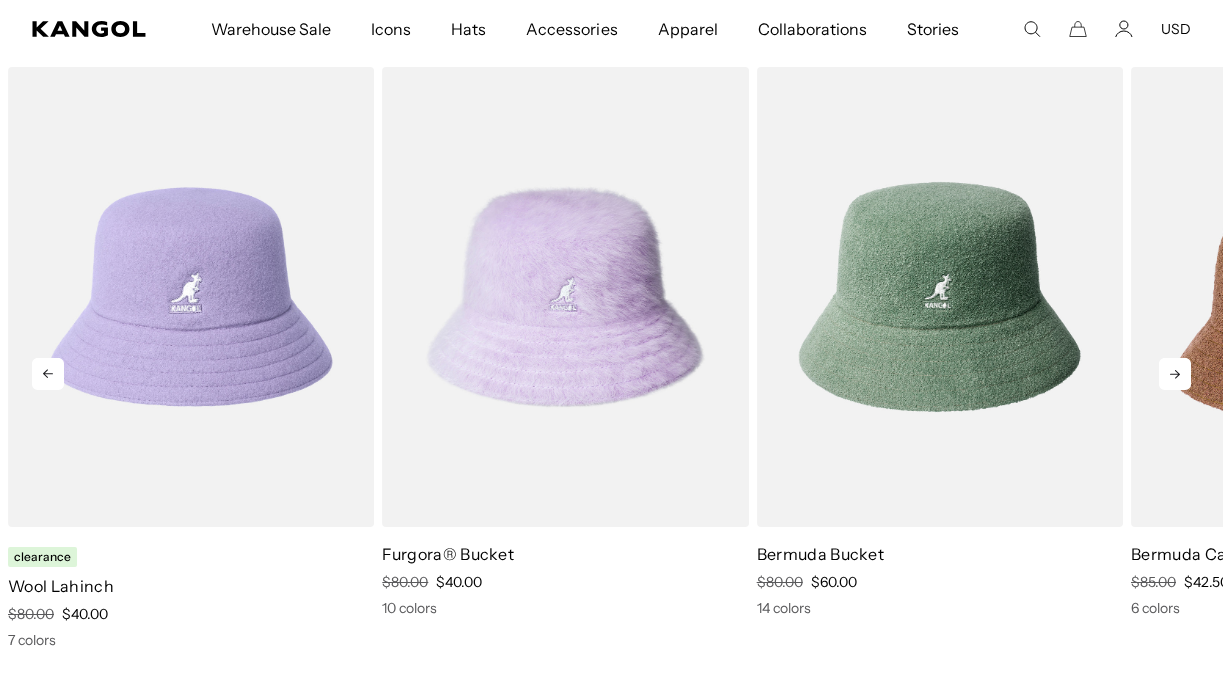 click 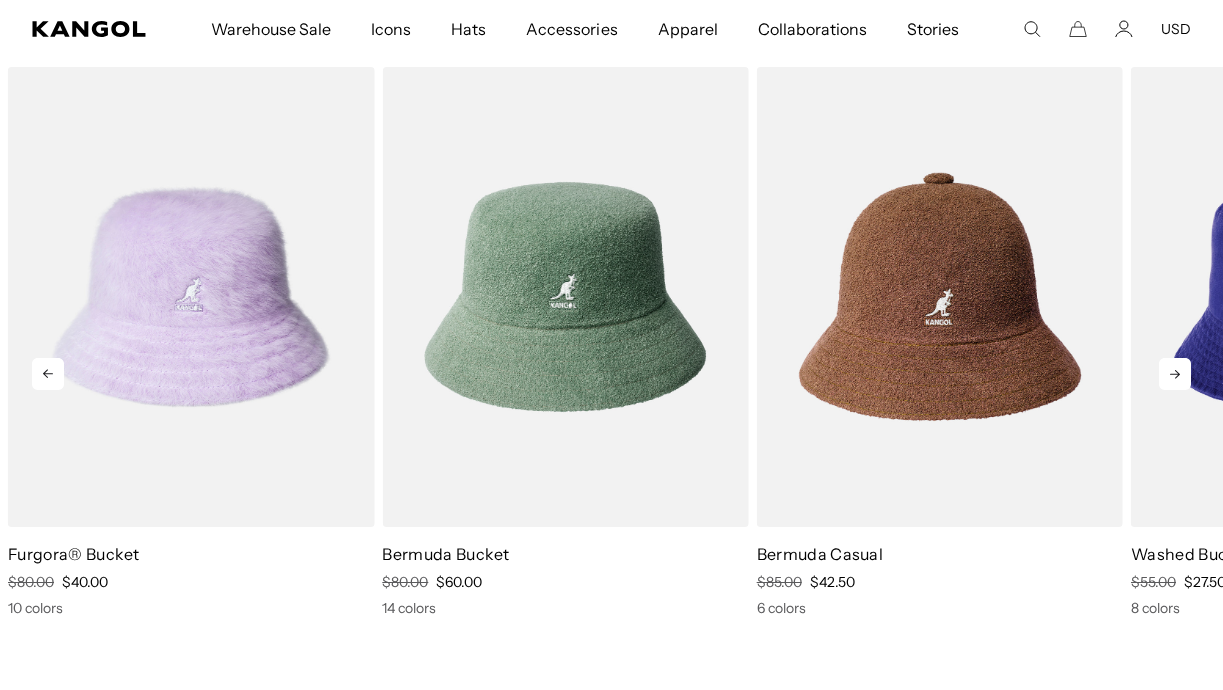 click 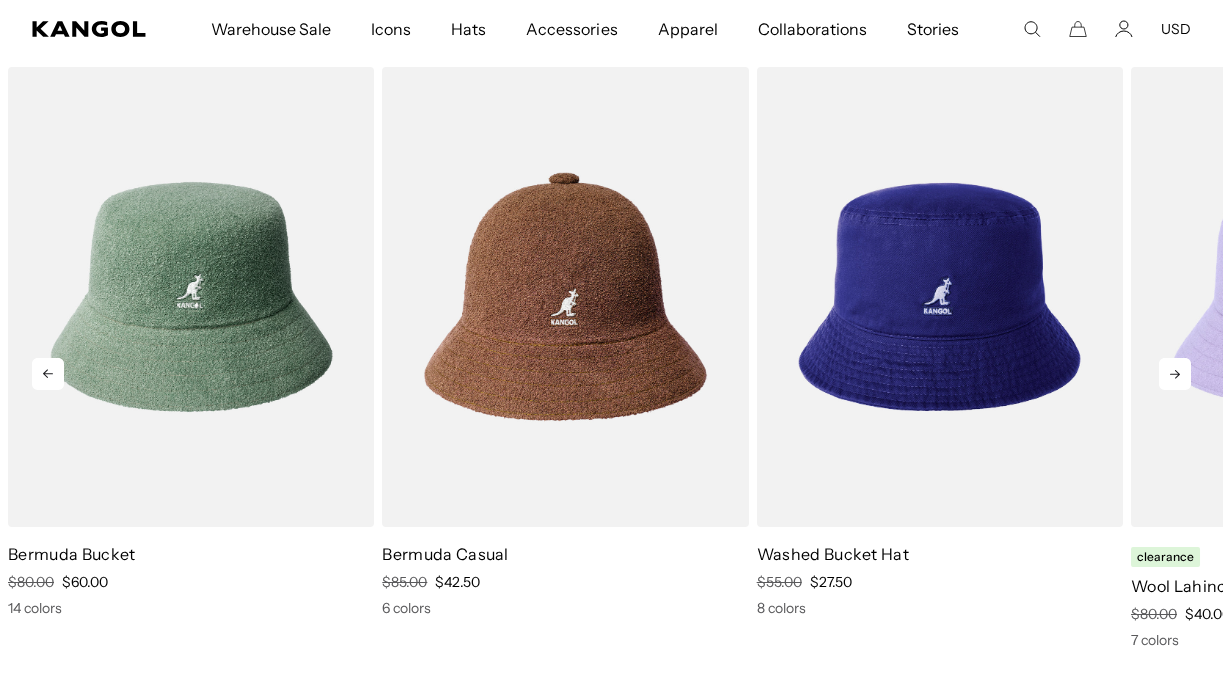 scroll, scrollTop: 0, scrollLeft: 0, axis: both 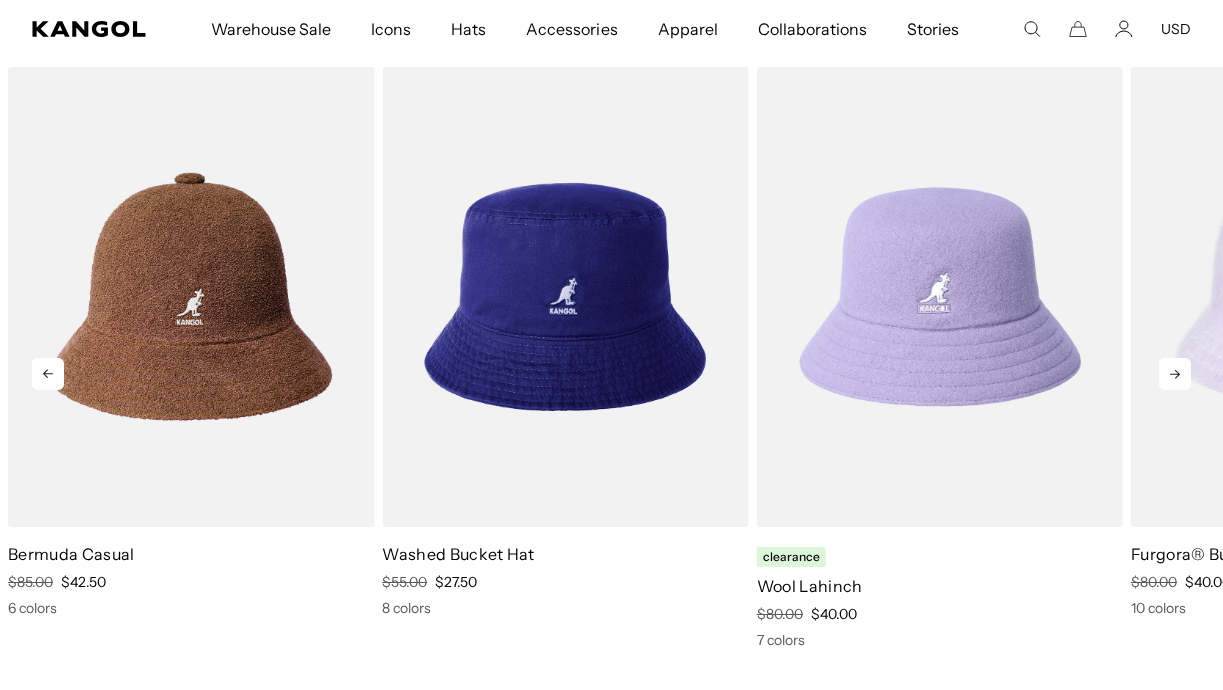 click 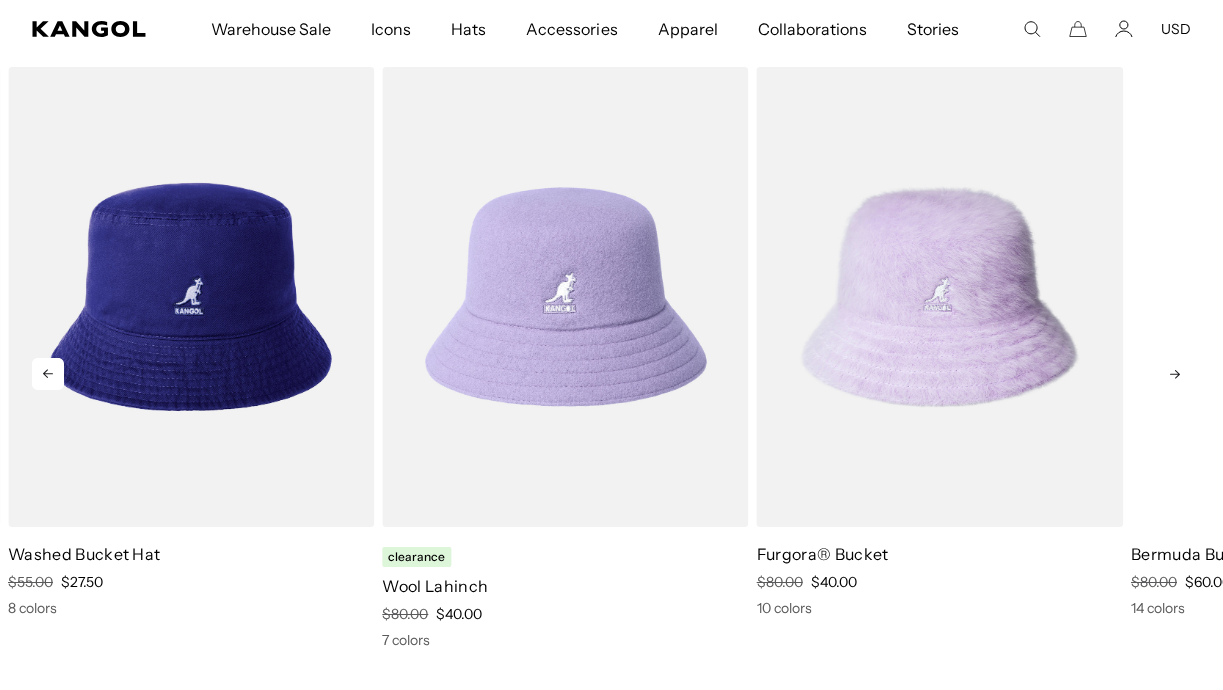scroll, scrollTop: 0, scrollLeft: 0, axis: both 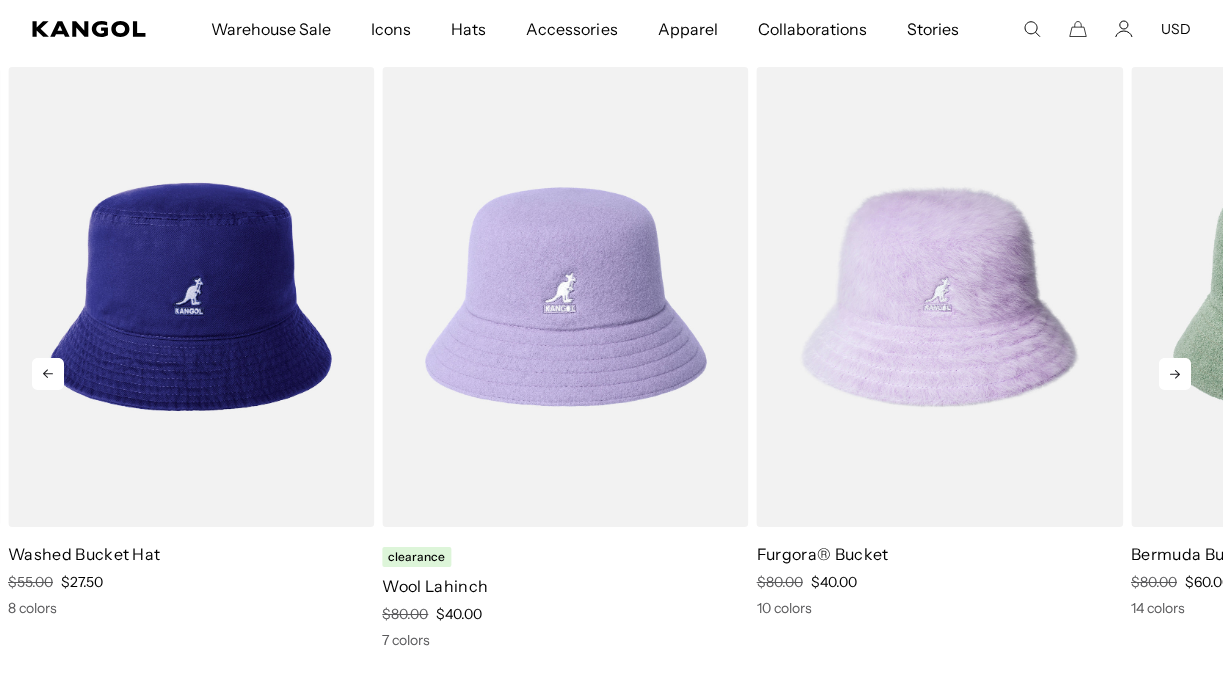 click 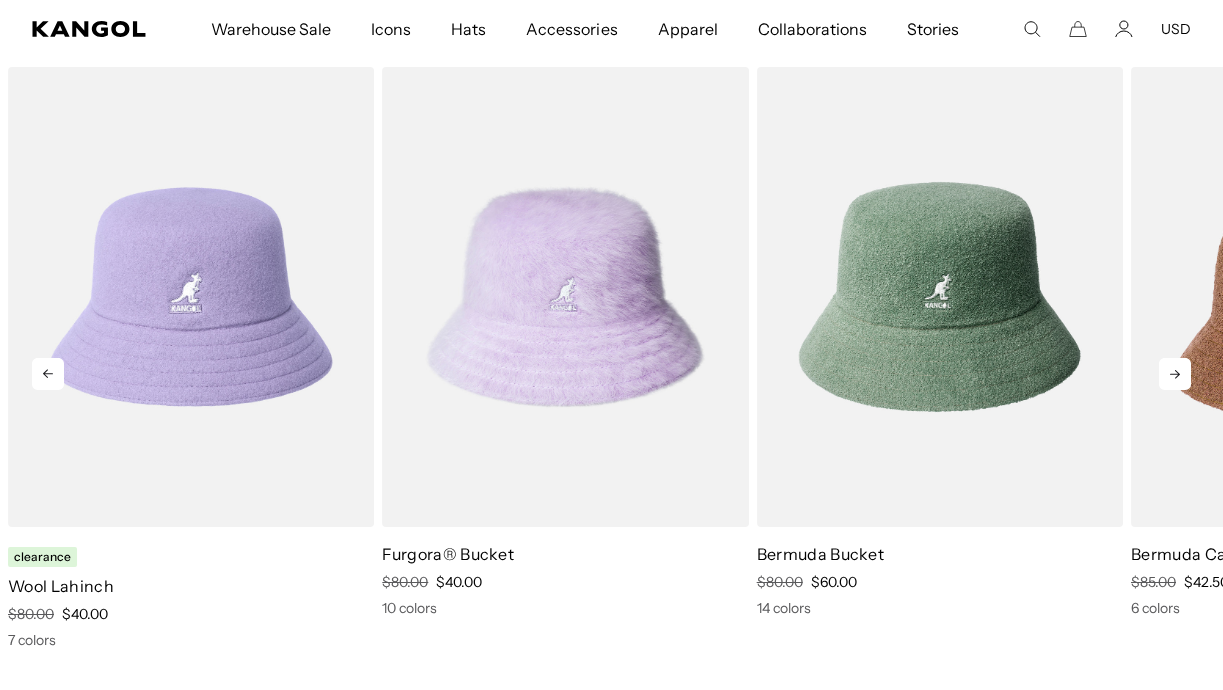 click 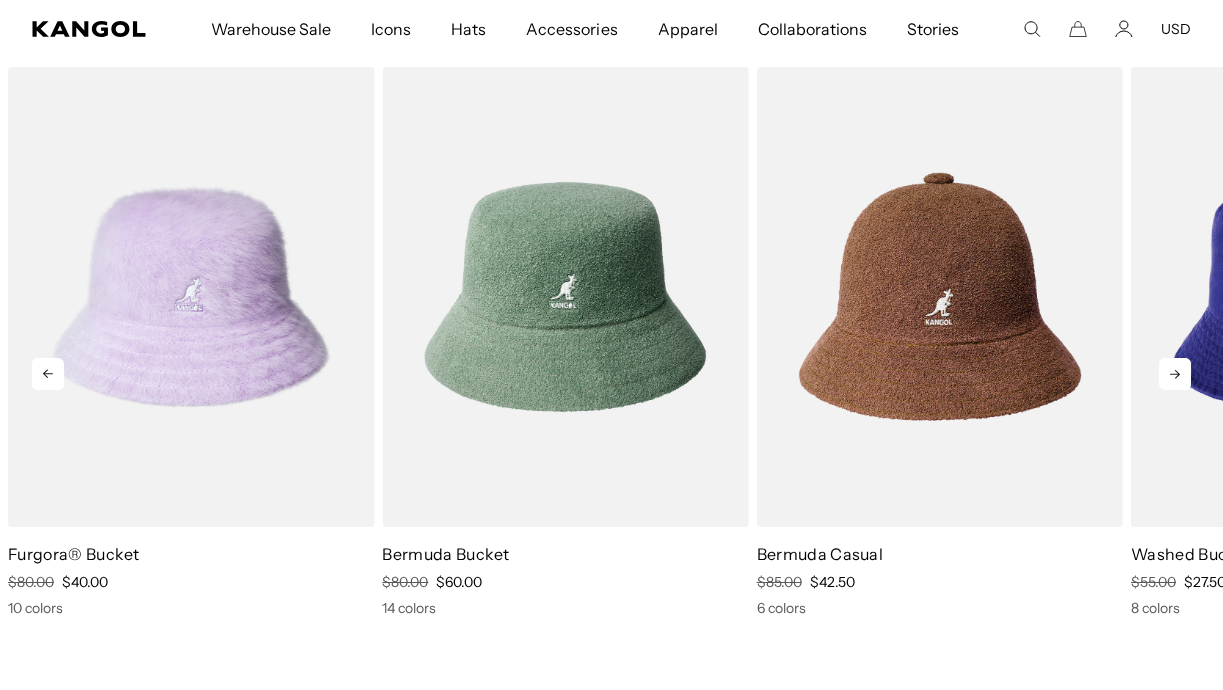 scroll, scrollTop: 0, scrollLeft: 0, axis: both 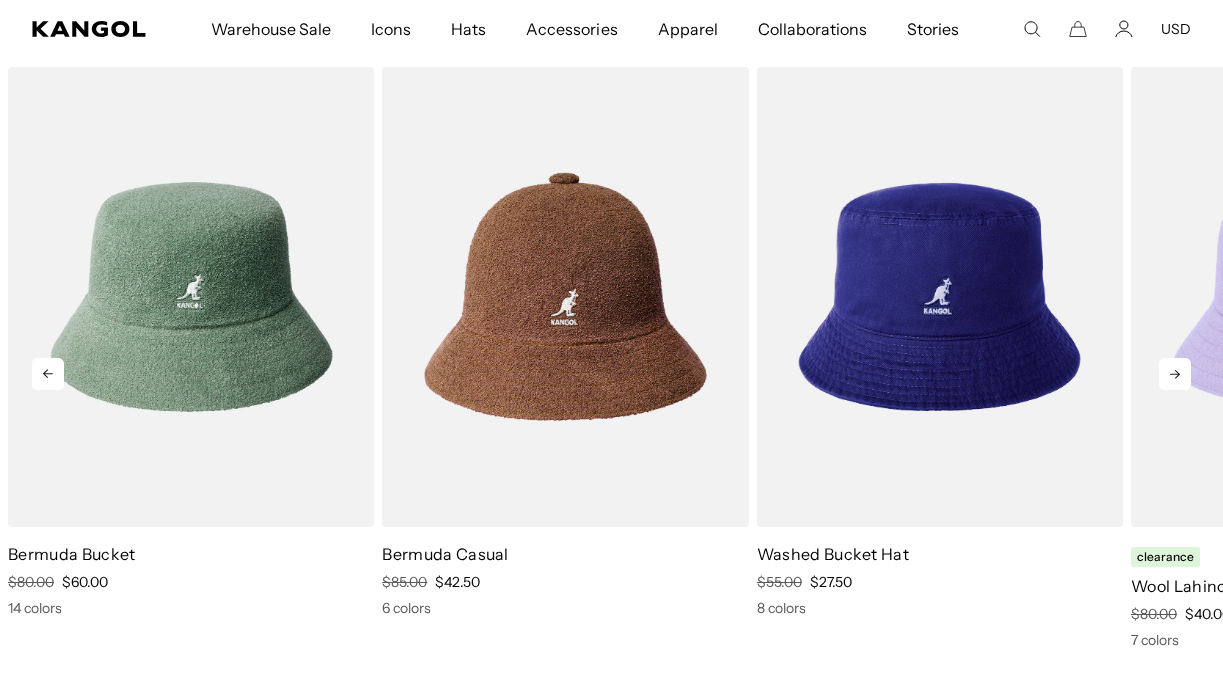 click 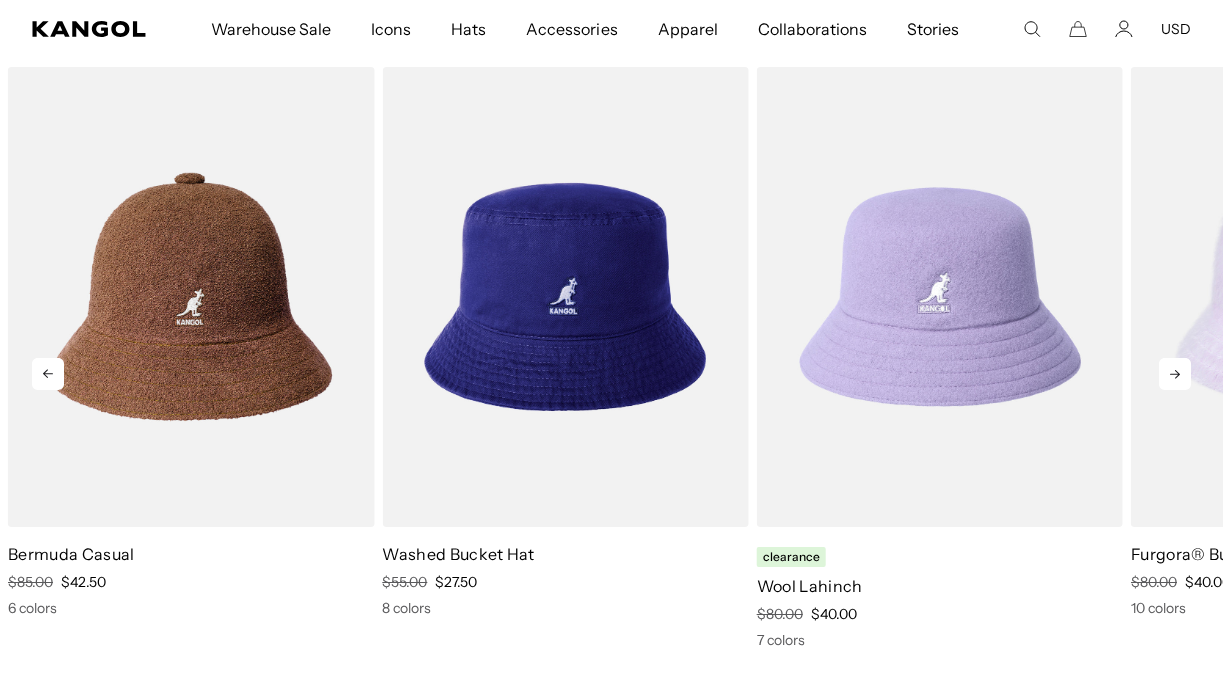 scroll, scrollTop: 0, scrollLeft: 0, axis: both 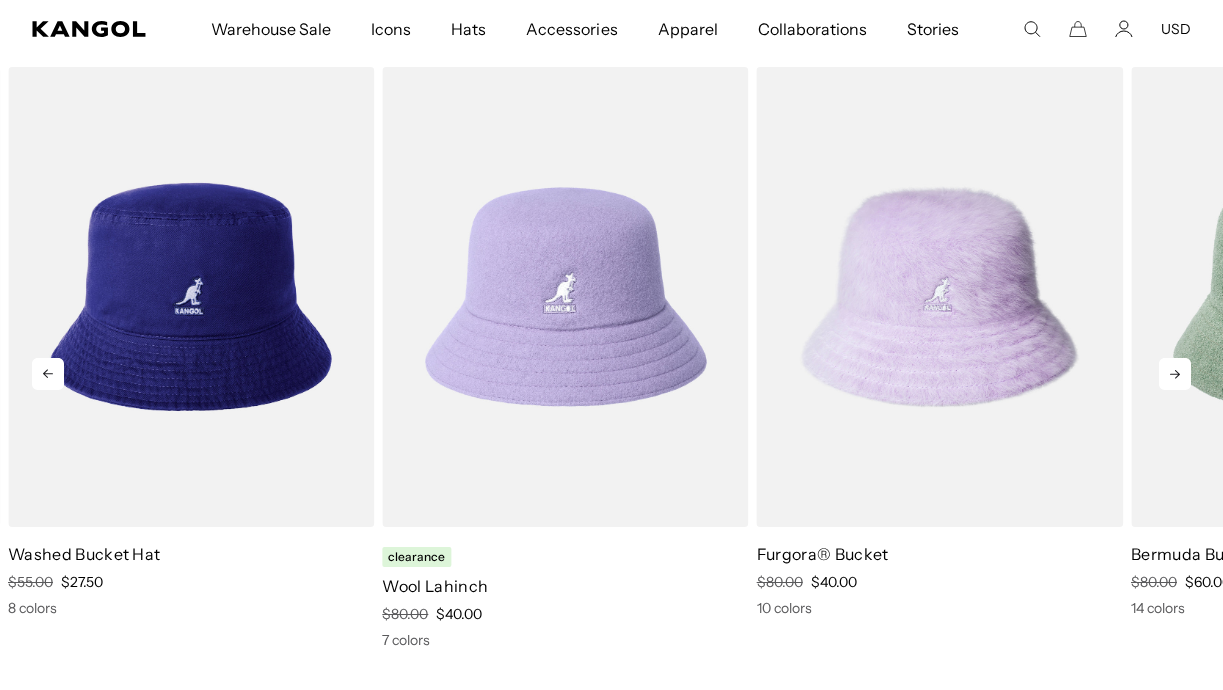click 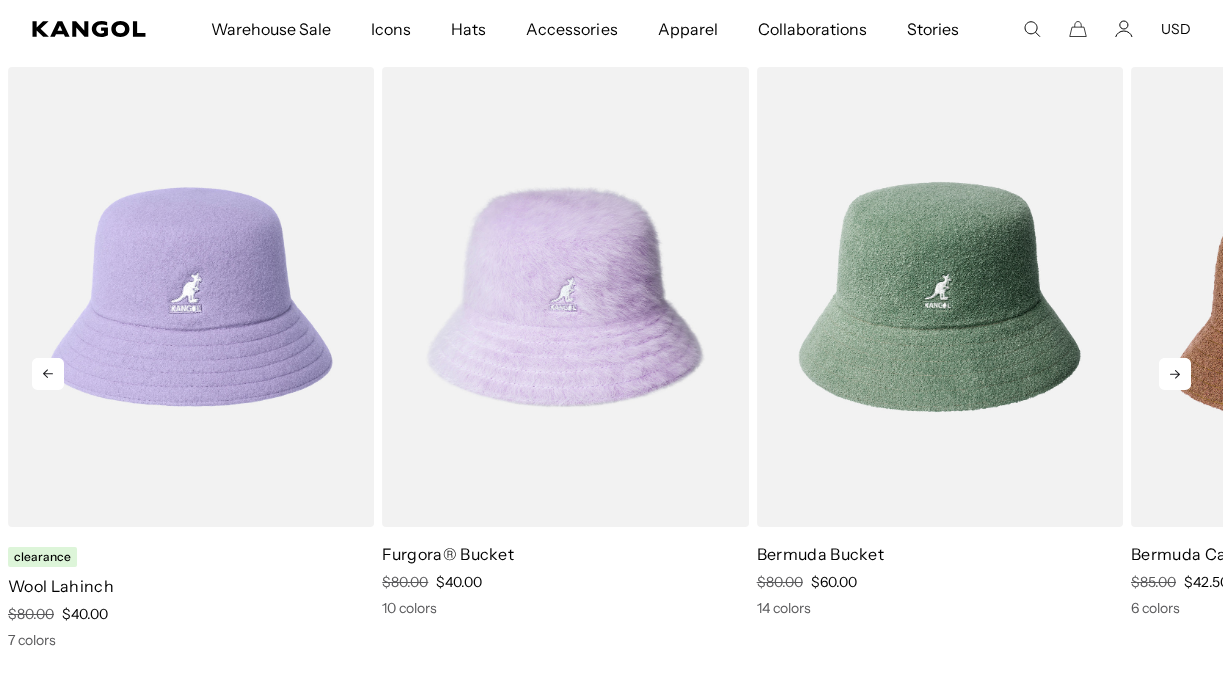 click 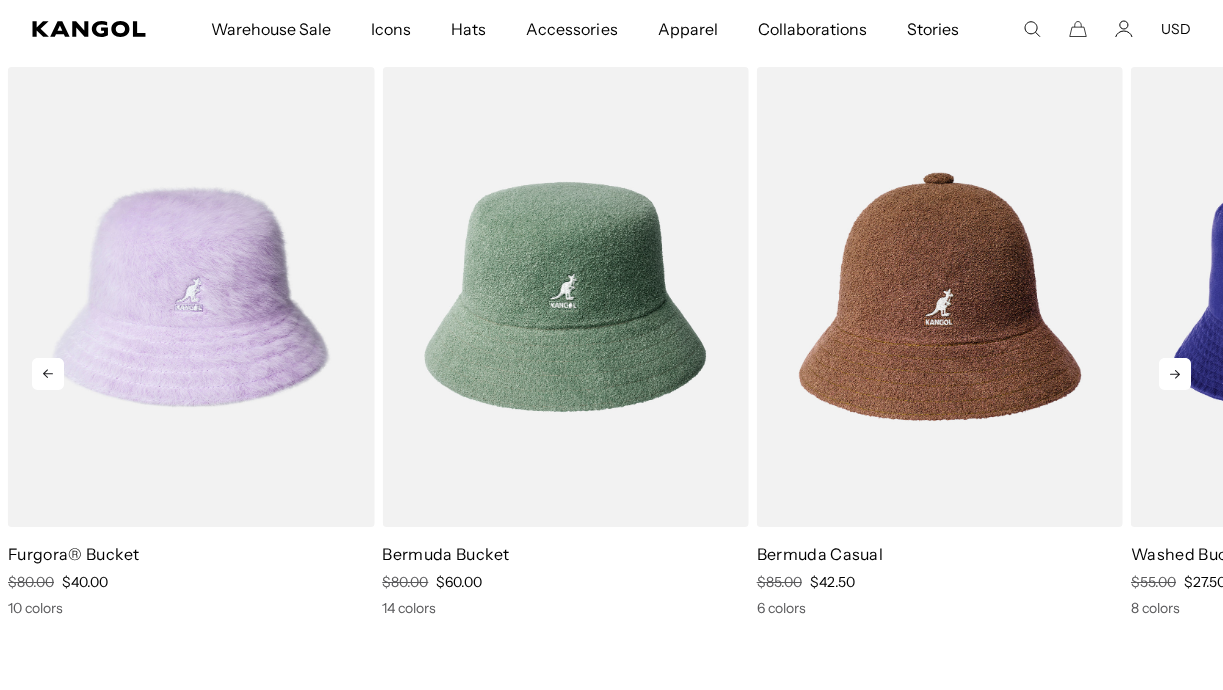 scroll, scrollTop: 0, scrollLeft: 0, axis: both 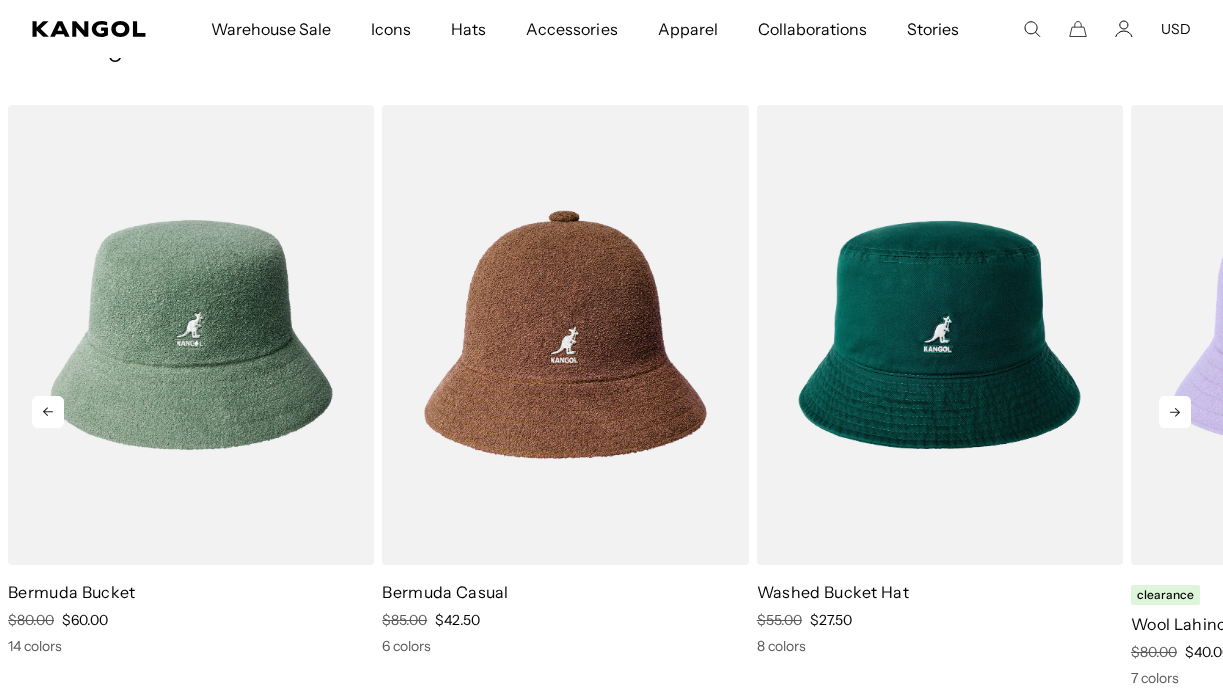 click at bounding box center (940, 335) 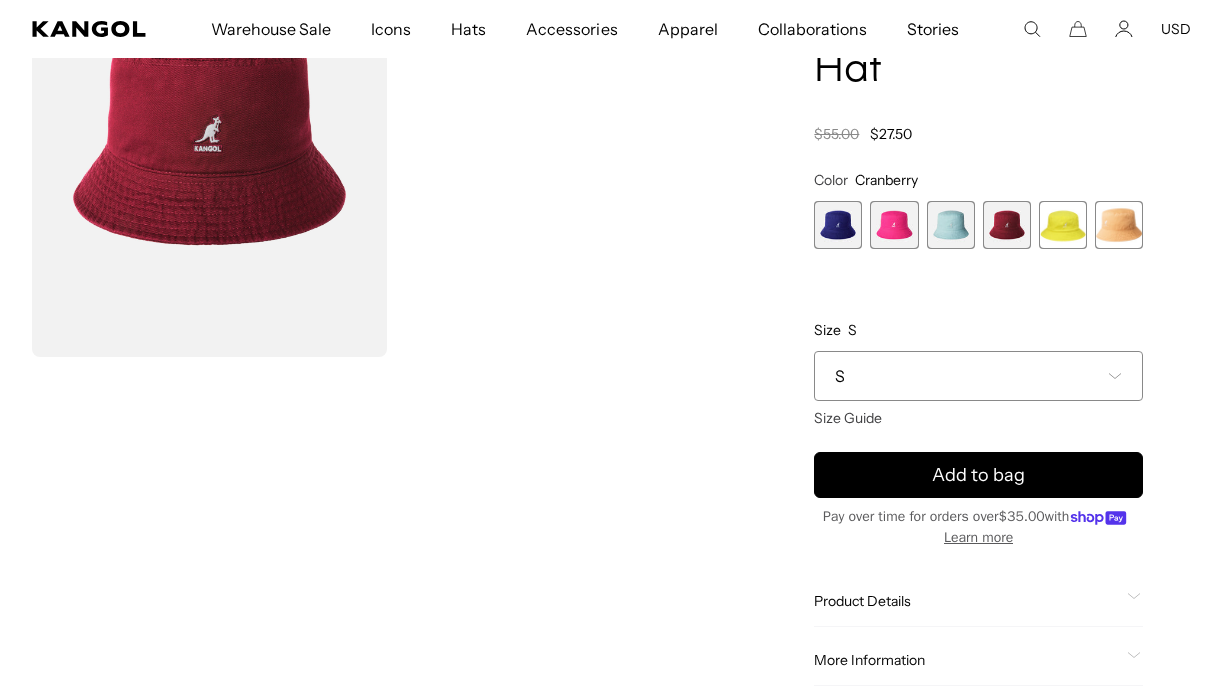scroll, scrollTop: 217, scrollLeft: 0, axis: vertical 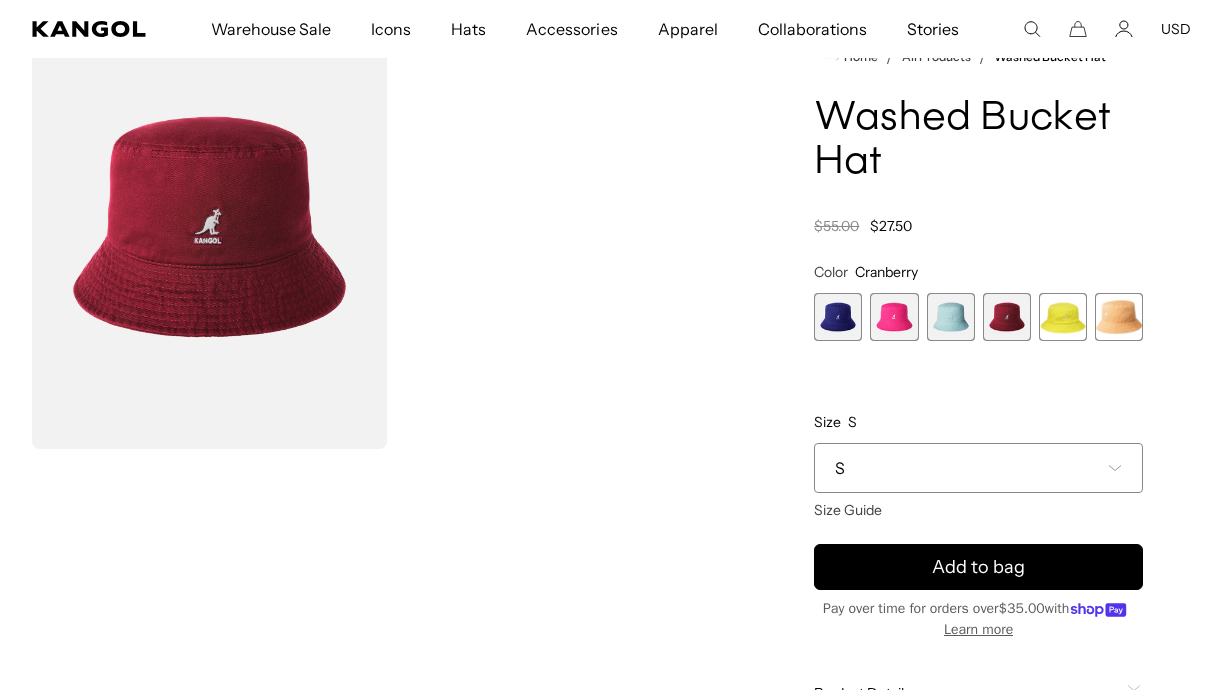 click at bounding box center (951, 317) 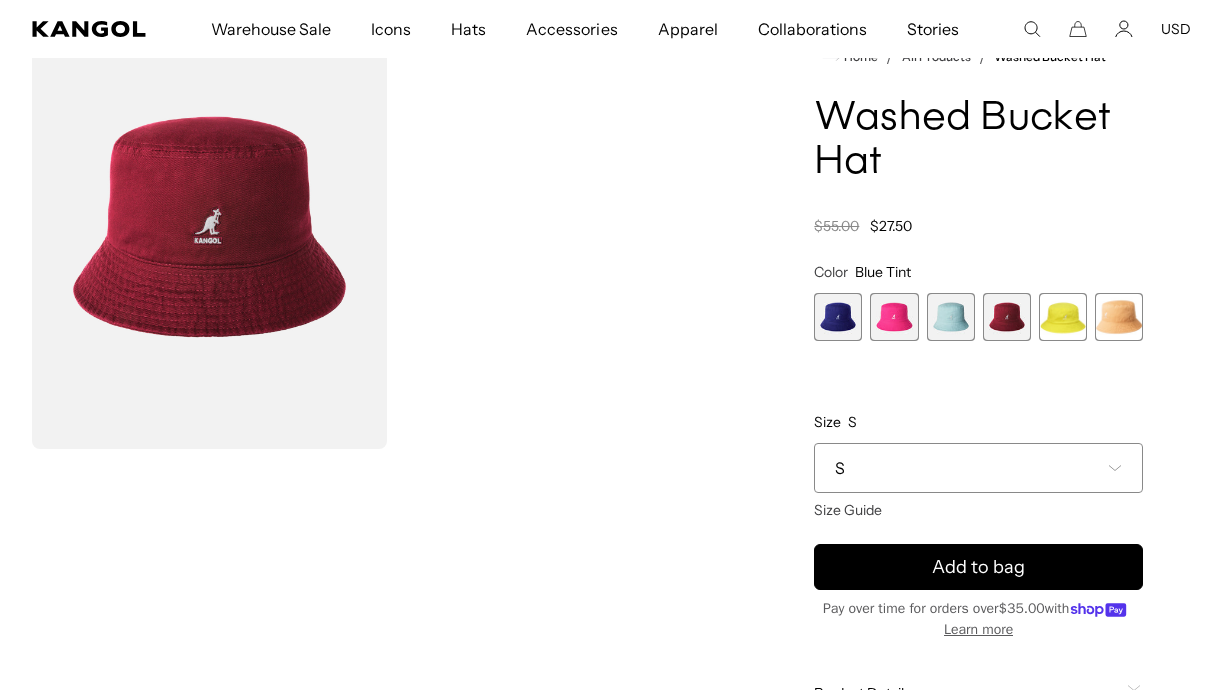 scroll, scrollTop: 0, scrollLeft: 0, axis: both 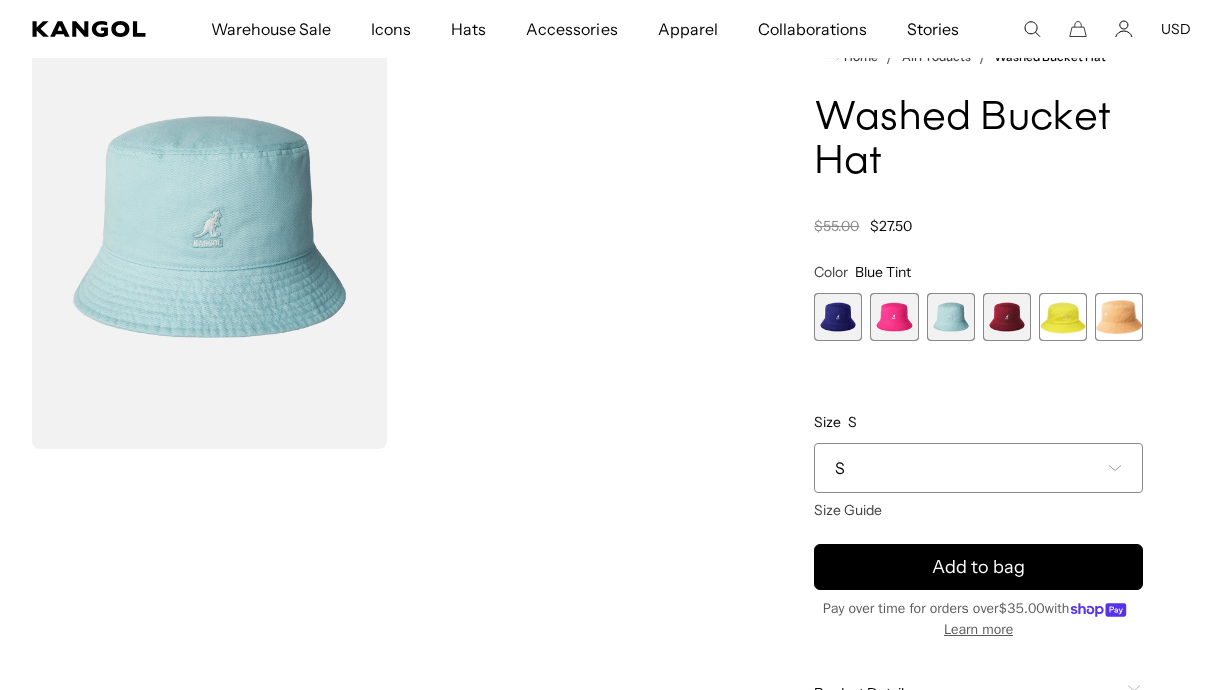 click at bounding box center [894, 317] 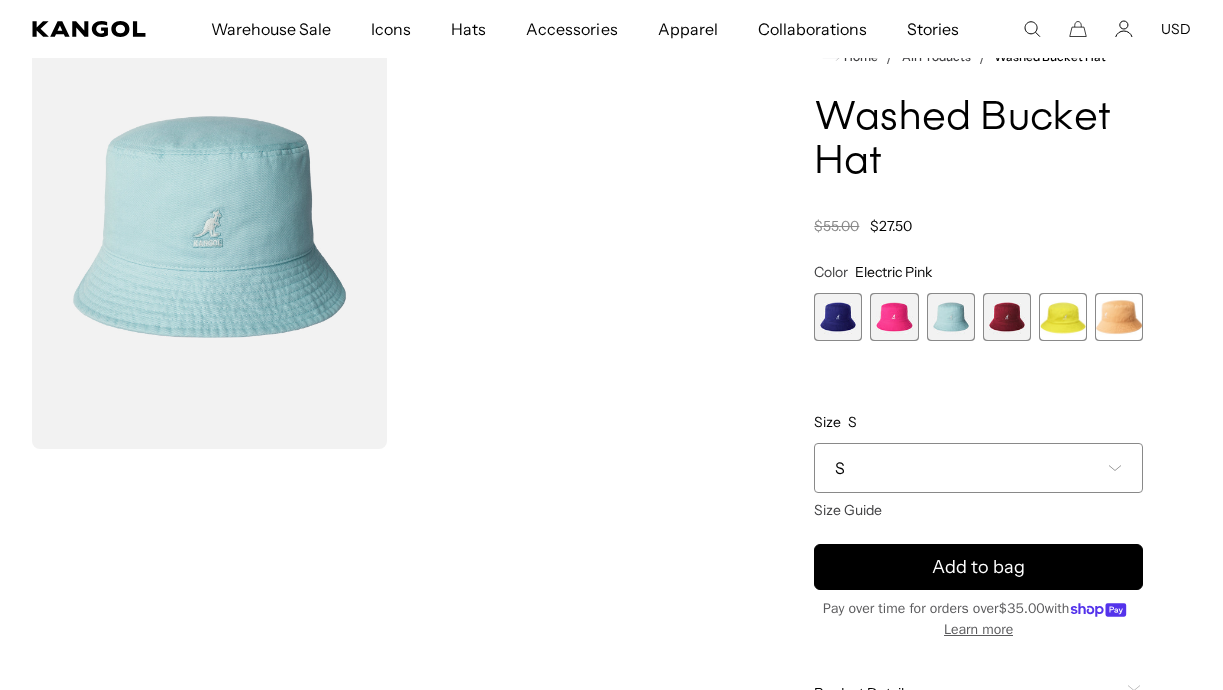 click at bounding box center (838, 317) 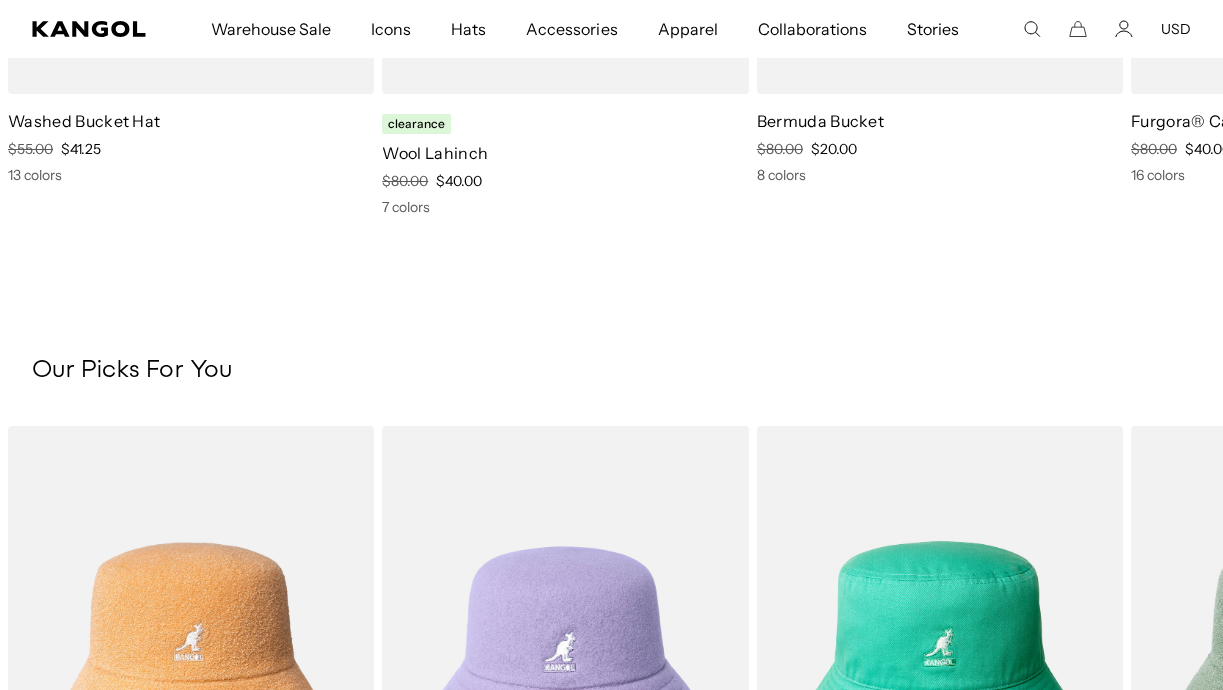scroll, scrollTop: 1805, scrollLeft: 0, axis: vertical 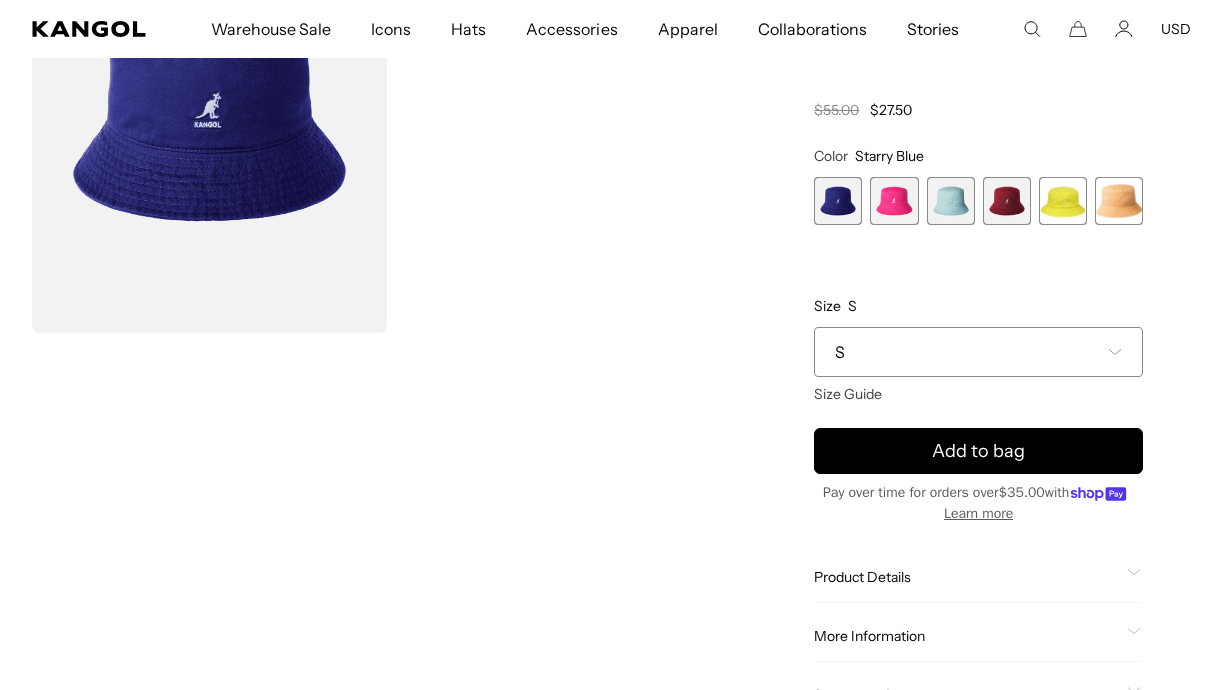 click on "S" at bounding box center (840, 352) 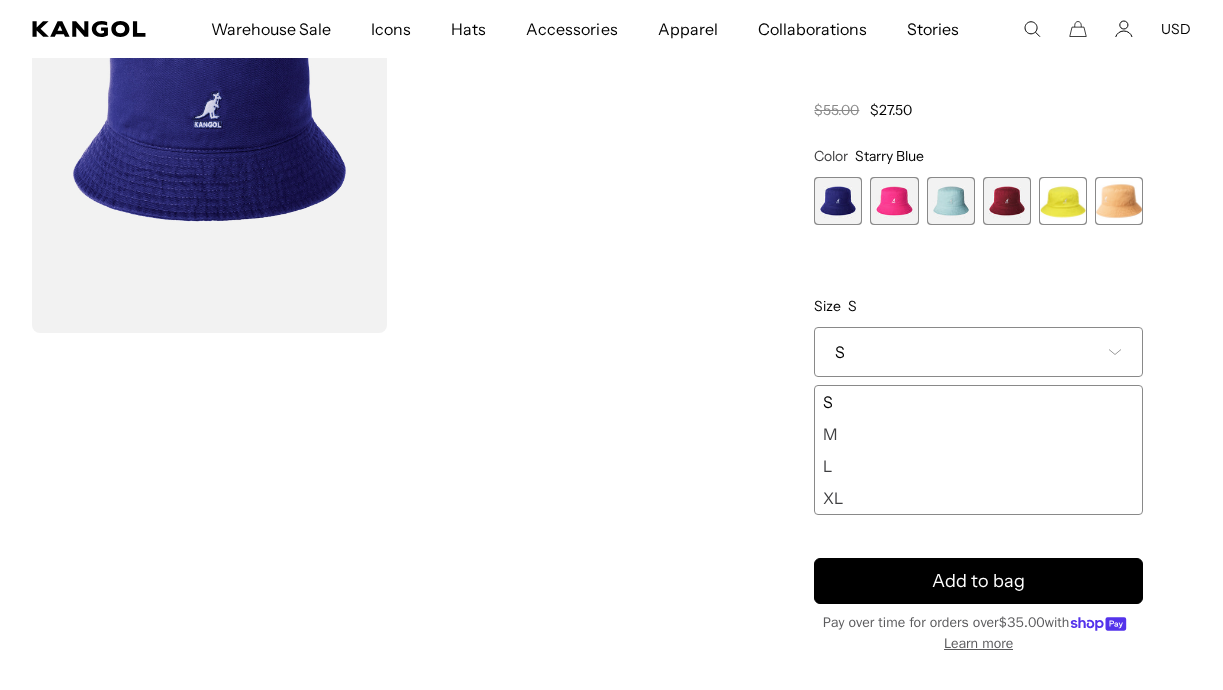 click on "M" at bounding box center [978, 434] 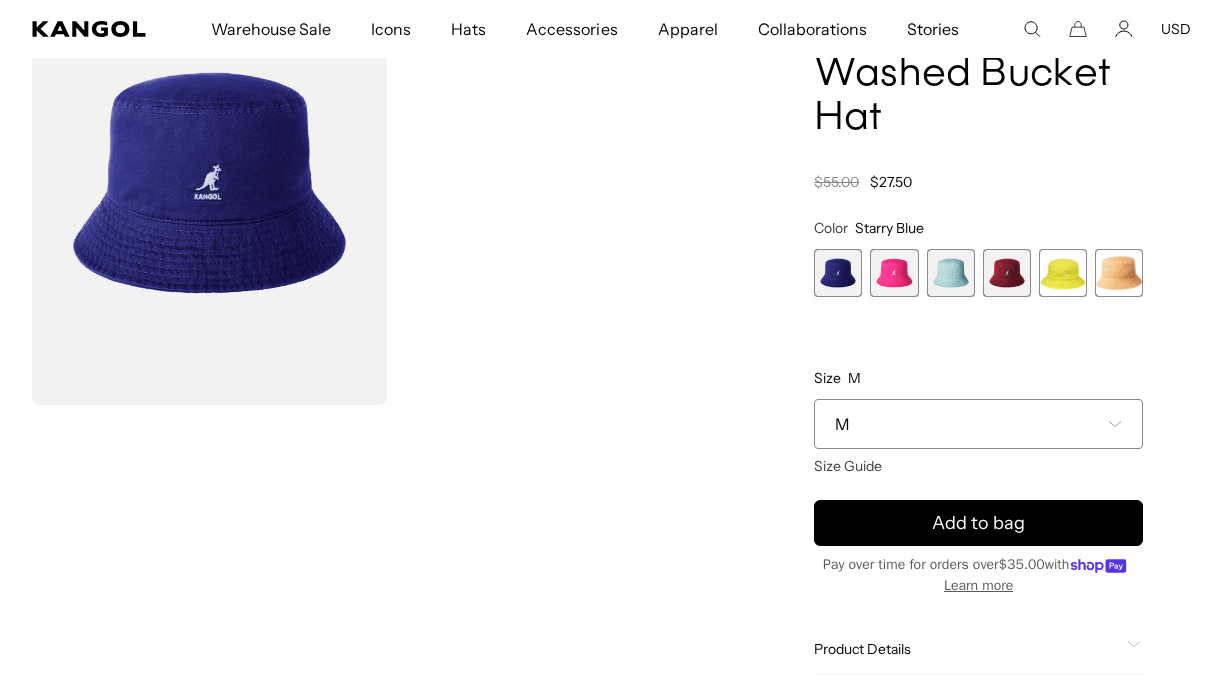 scroll, scrollTop: 167, scrollLeft: 0, axis: vertical 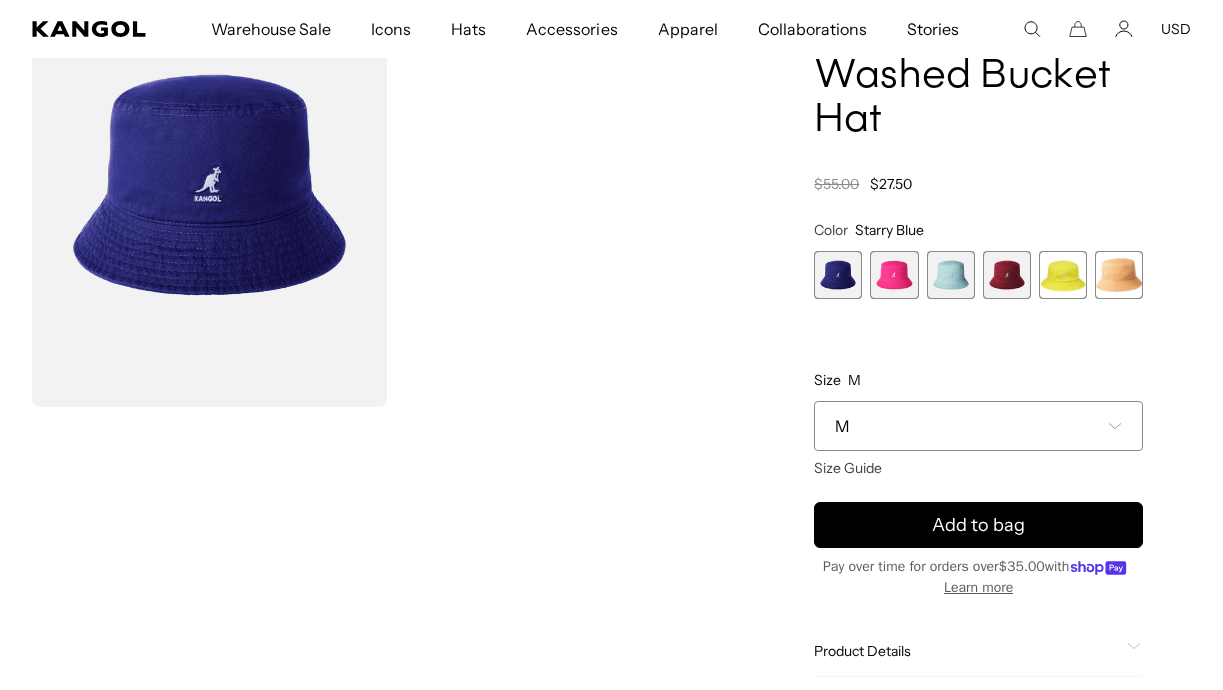 click at bounding box center (838, 275) 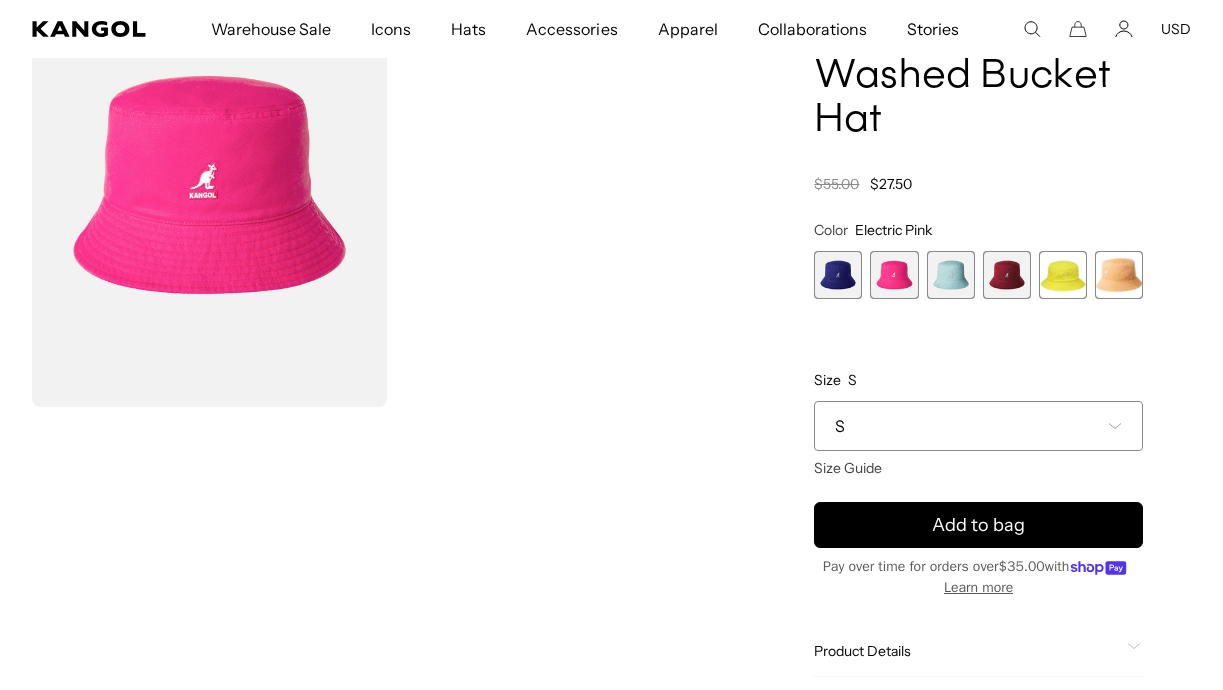 click at bounding box center (951, 275) 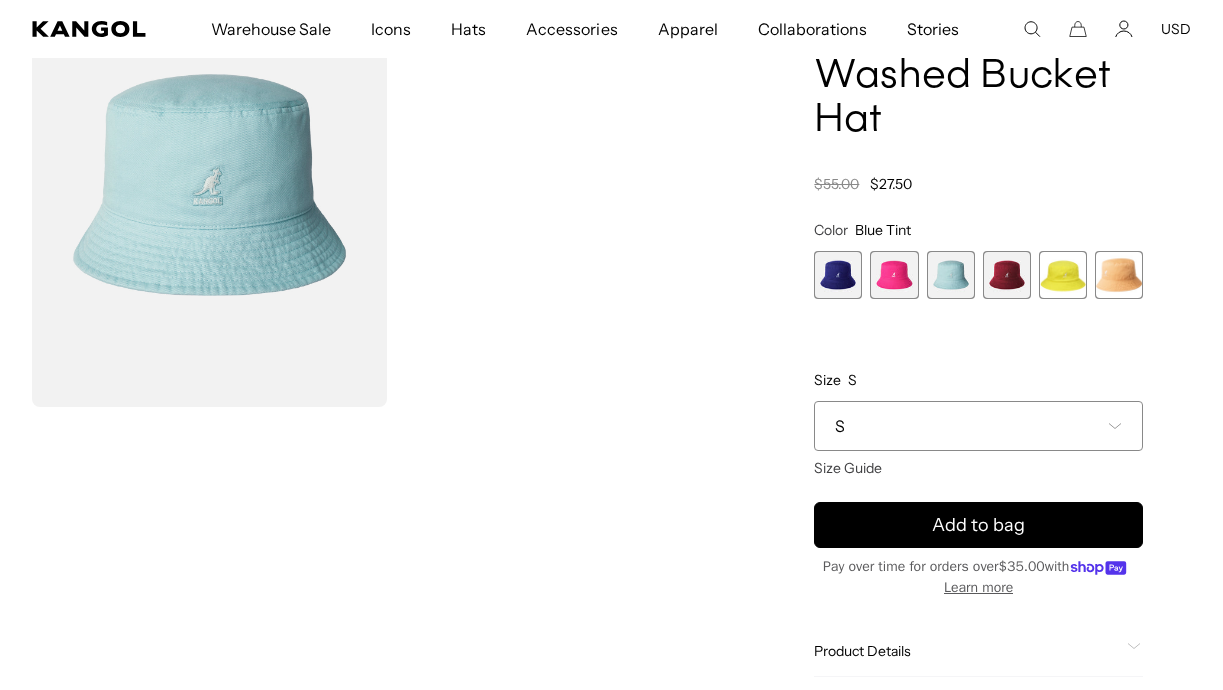 click at bounding box center (1007, 275) 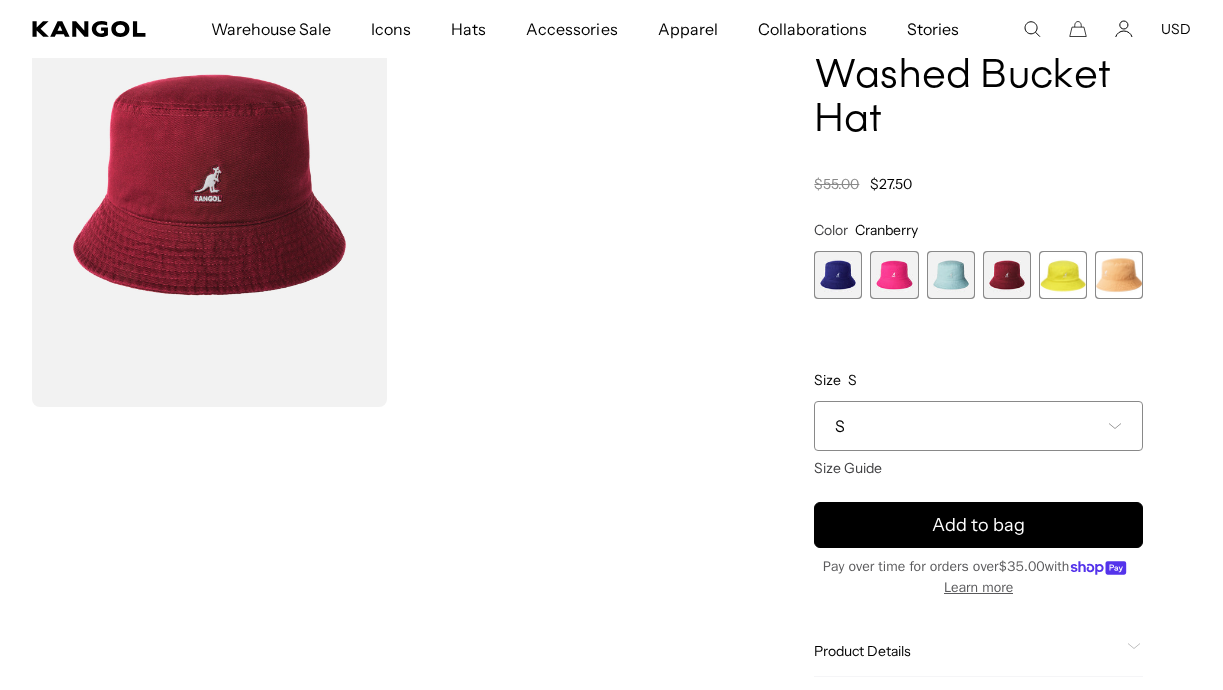 scroll, scrollTop: 0, scrollLeft: 0, axis: both 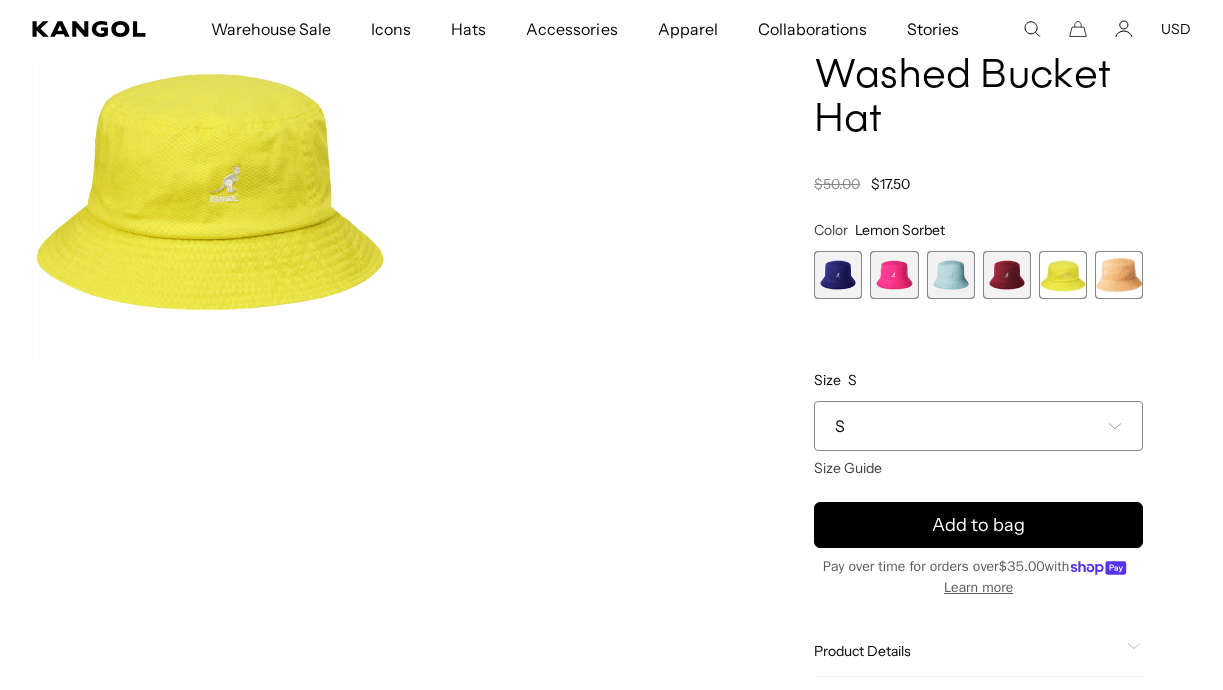 click at bounding box center (1119, 275) 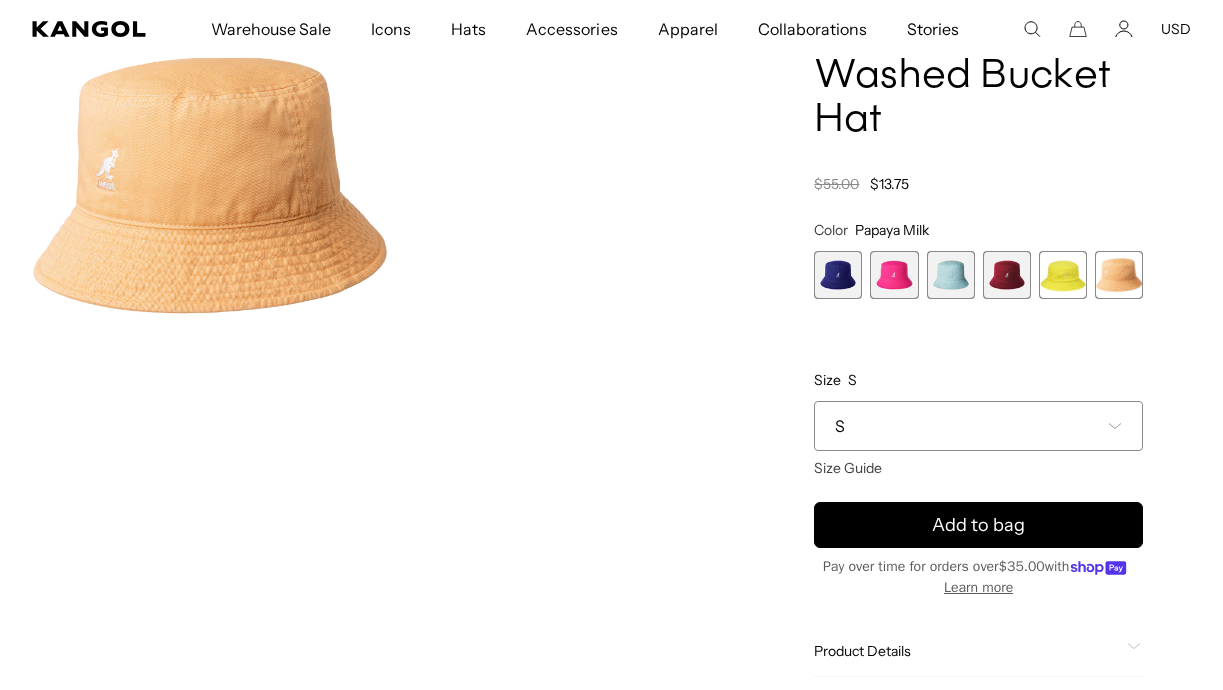scroll, scrollTop: 0, scrollLeft: 412, axis: horizontal 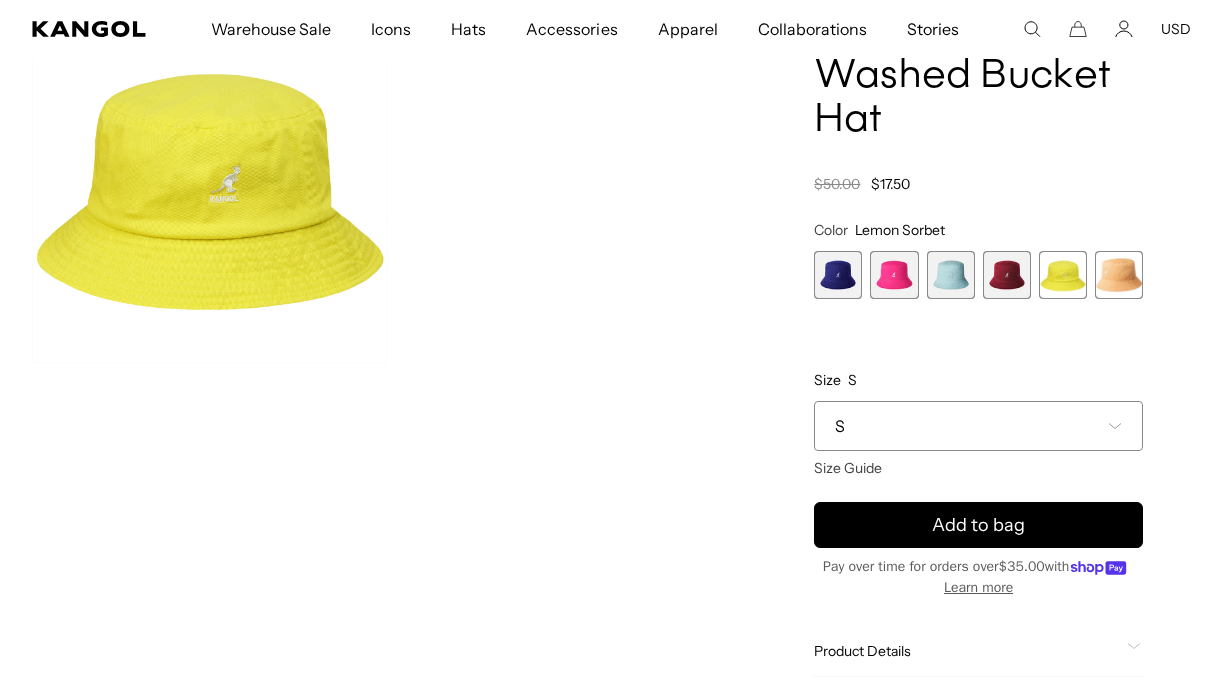 click at bounding box center (1007, 275) 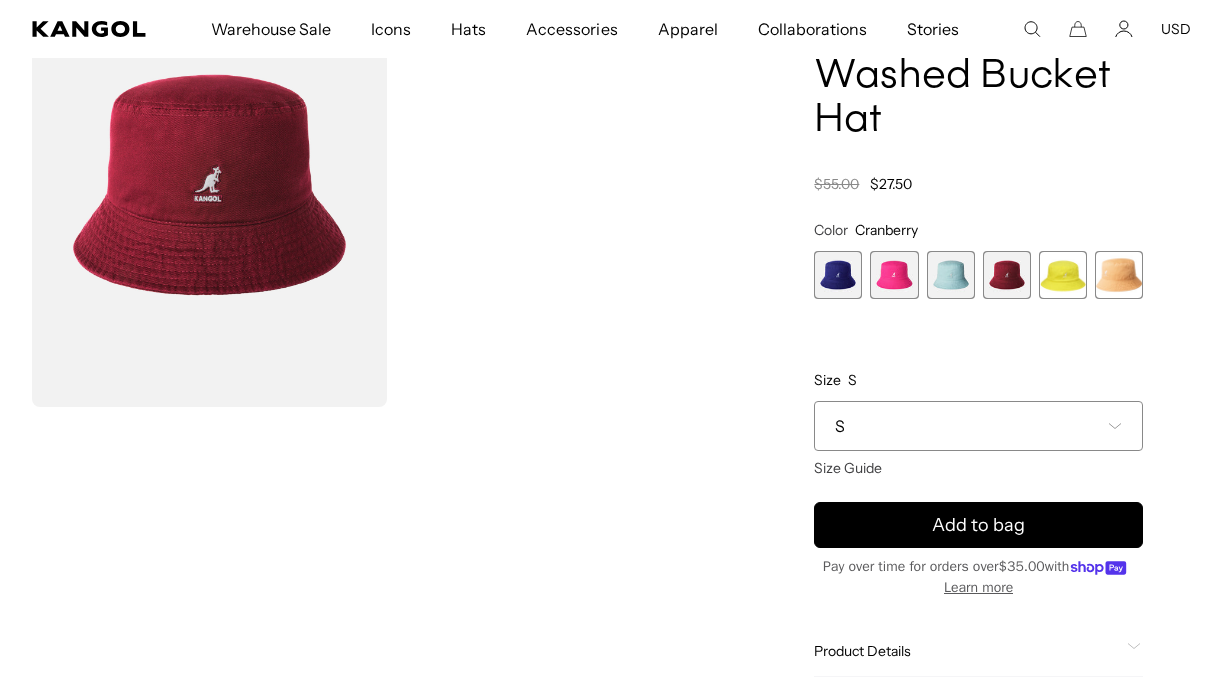 click at bounding box center [951, 275] 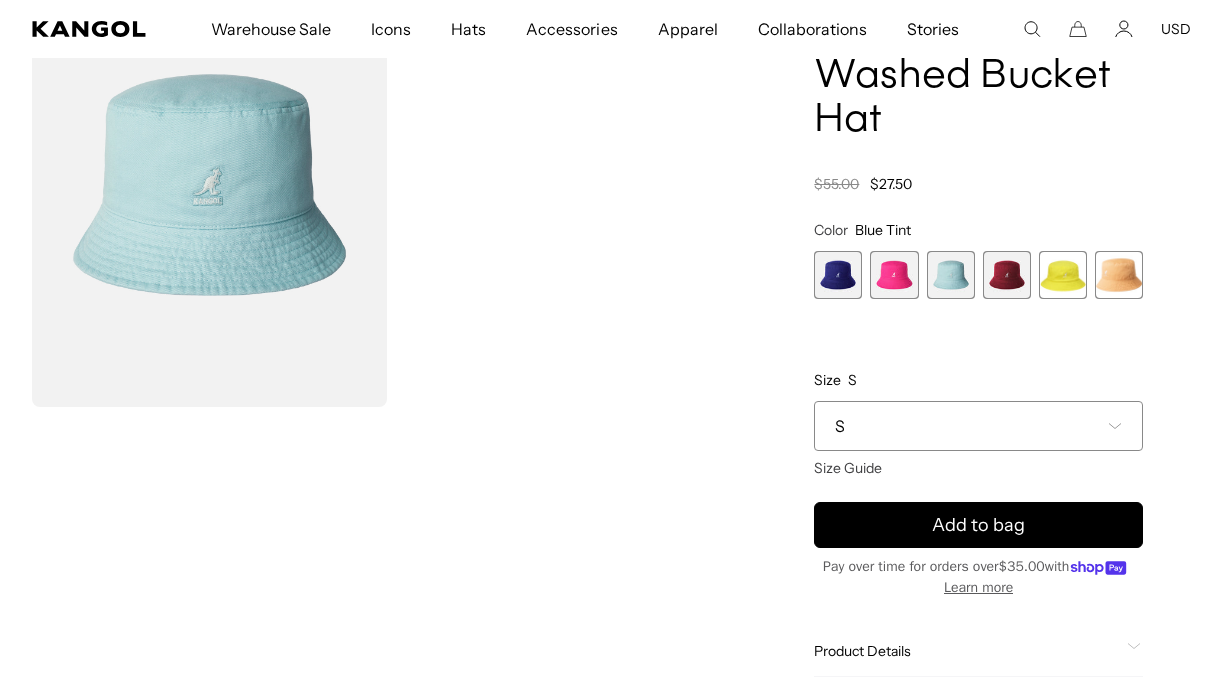 click at bounding box center (894, 275) 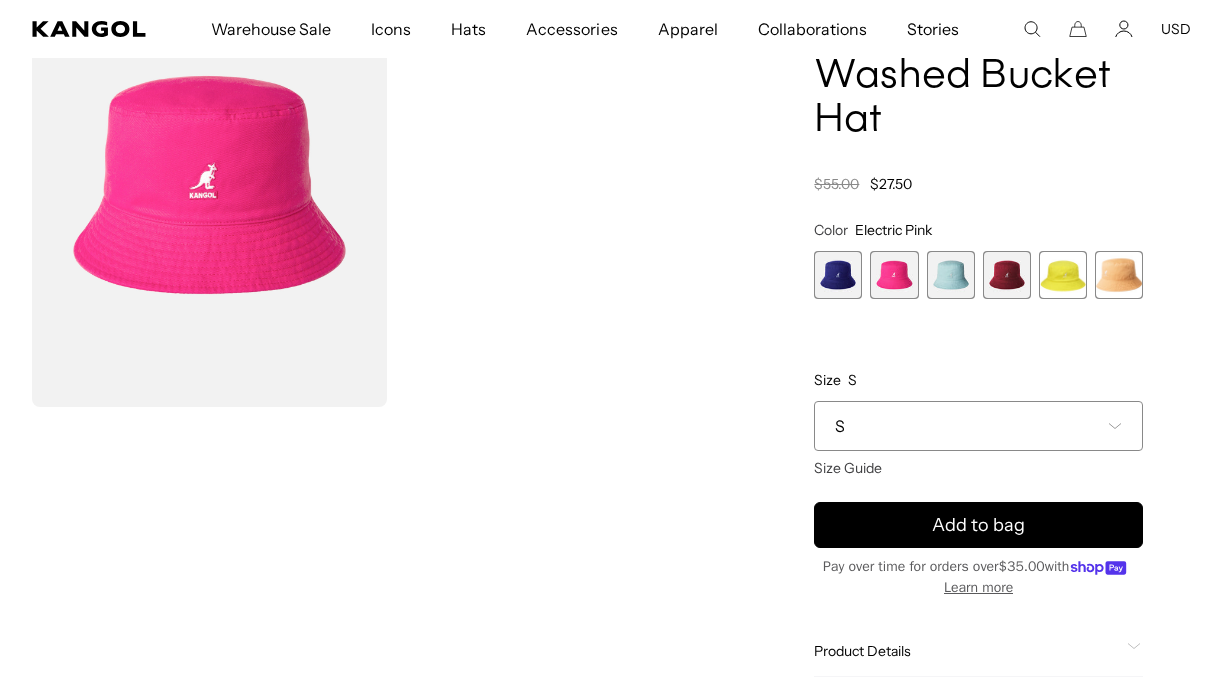click at bounding box center (838, 275) 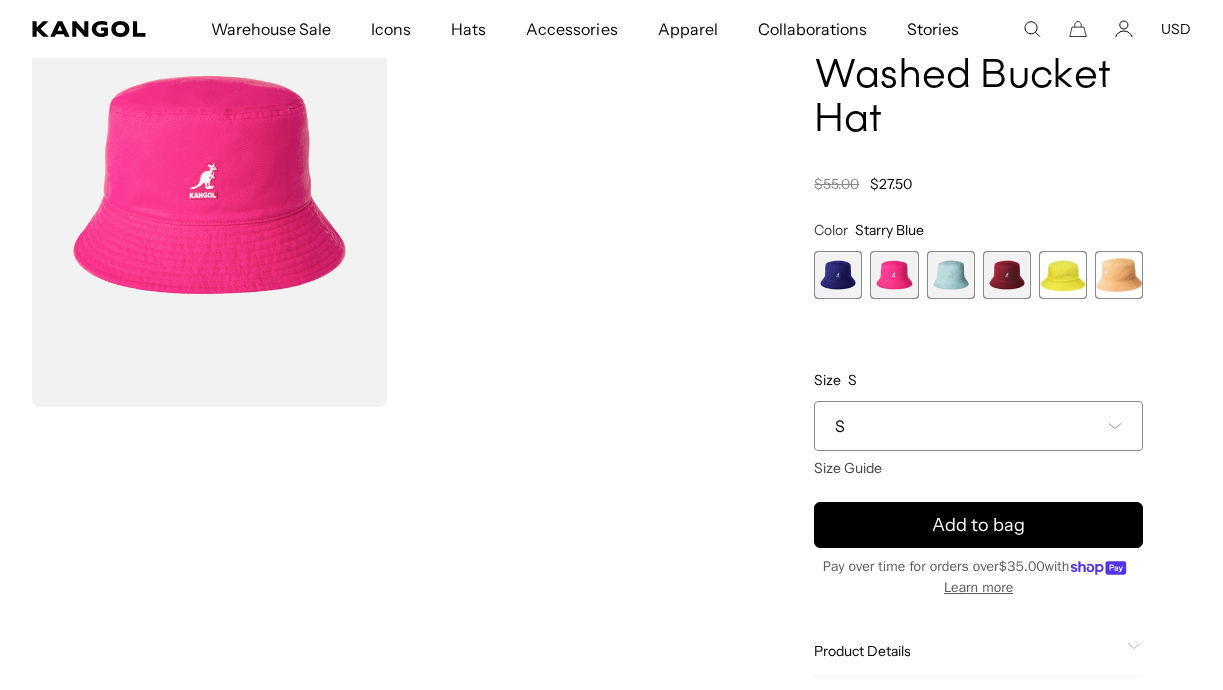 scroll, scrollTop: 0, scrollLeft: 0, axis: both 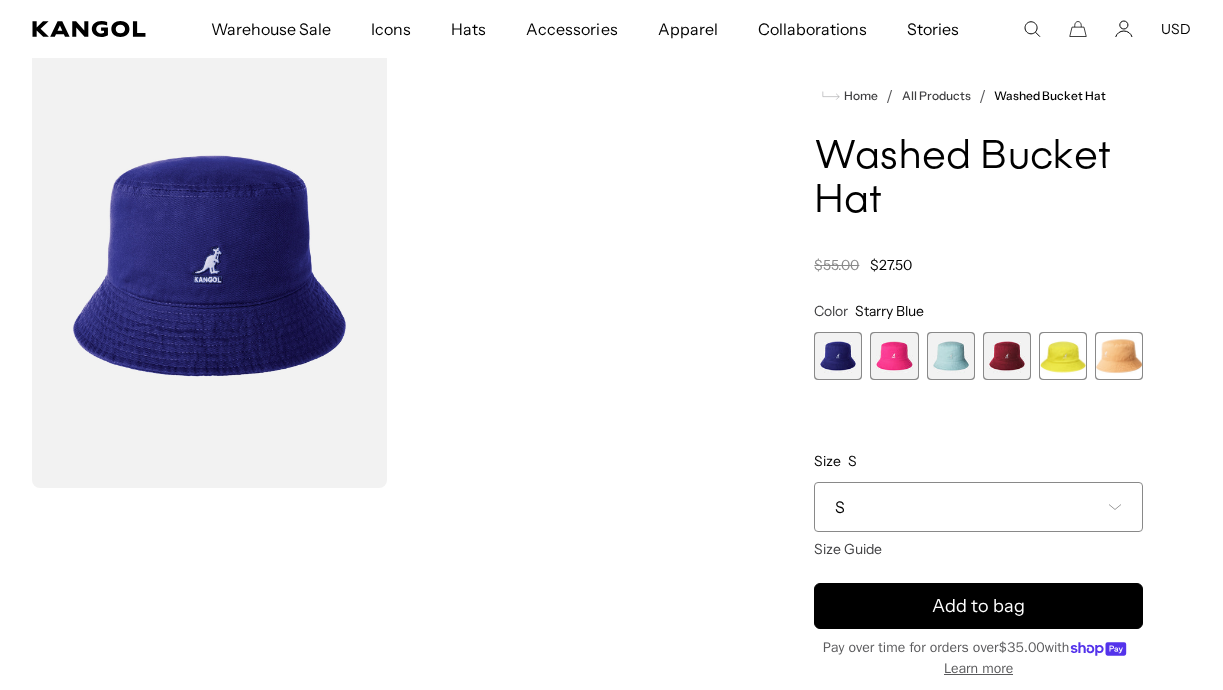 click at bounding box center (894, 356) 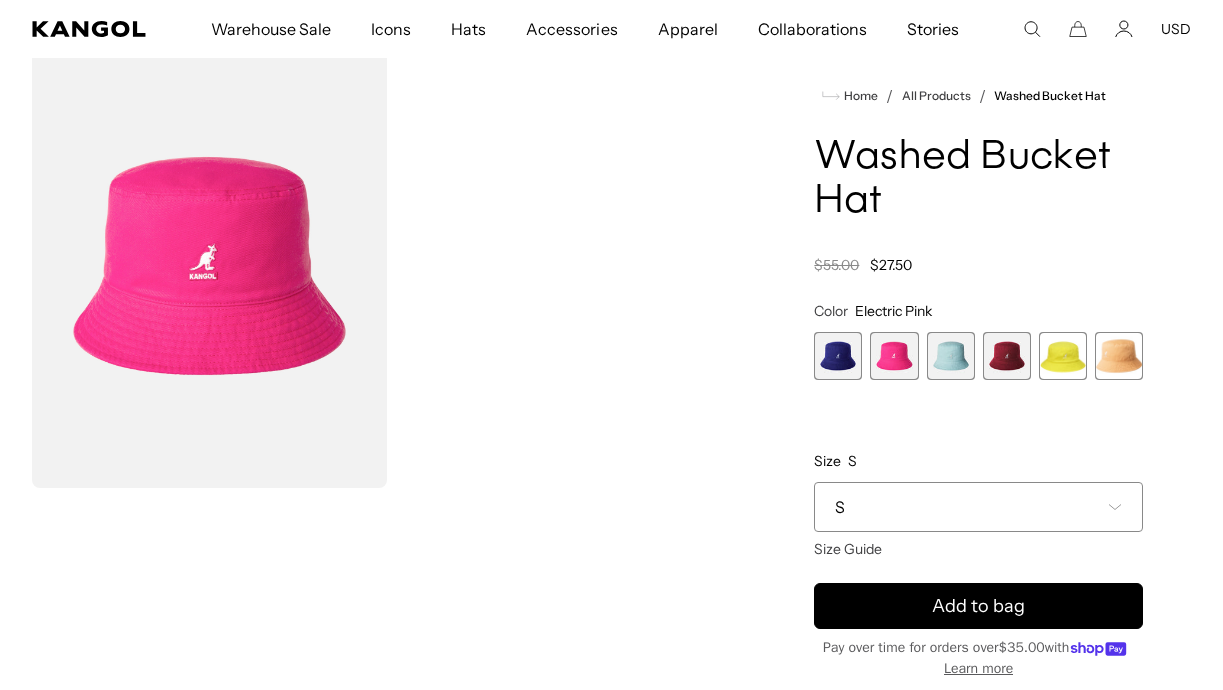 click at bounding box center (951, 356) 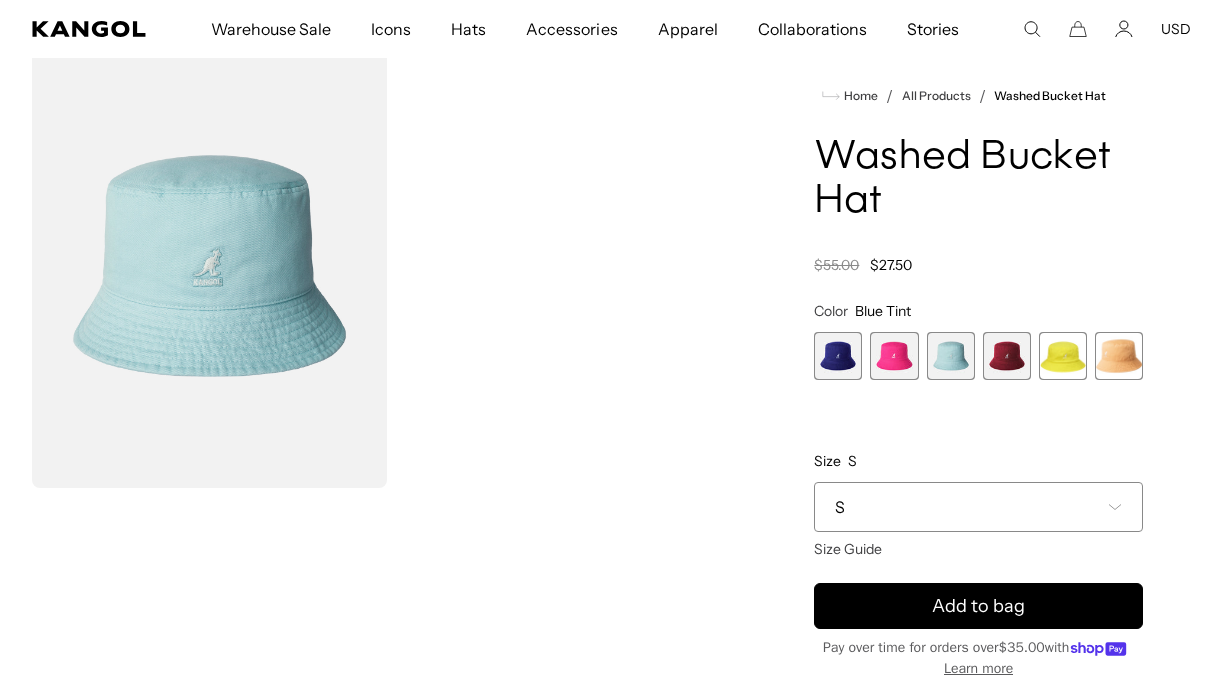 click at bounding box center (1007, 356) 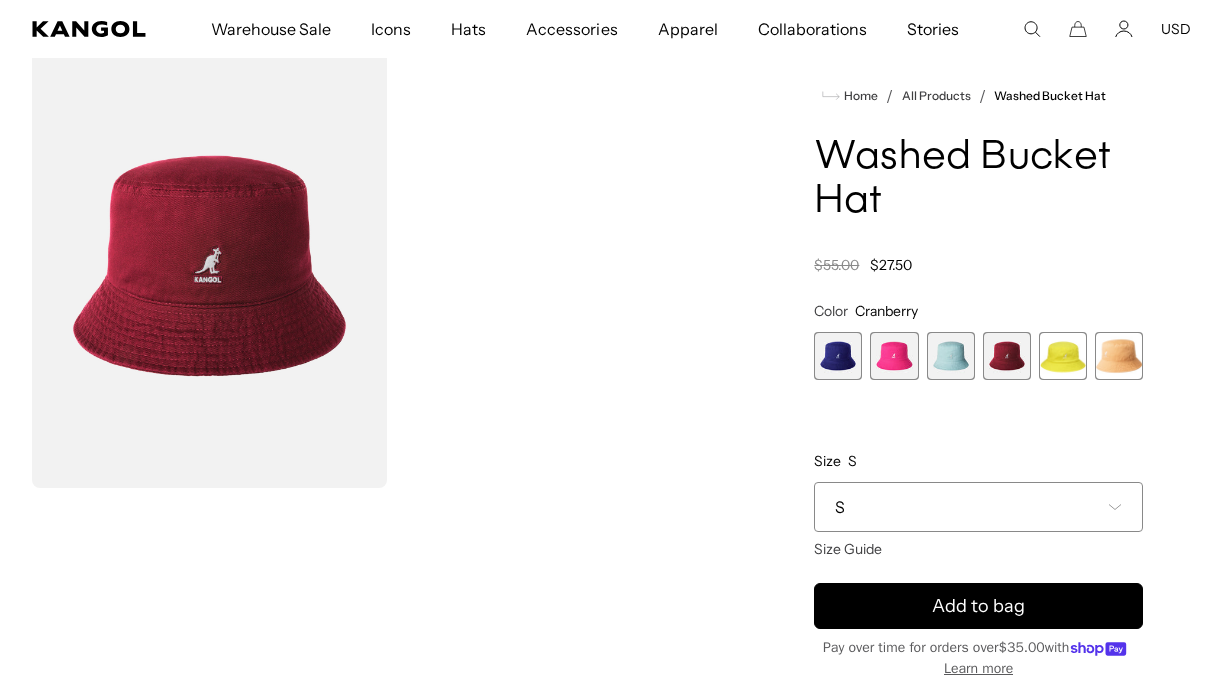 scroll, scrollTop: 0, scrollLeft: 0, axis: both 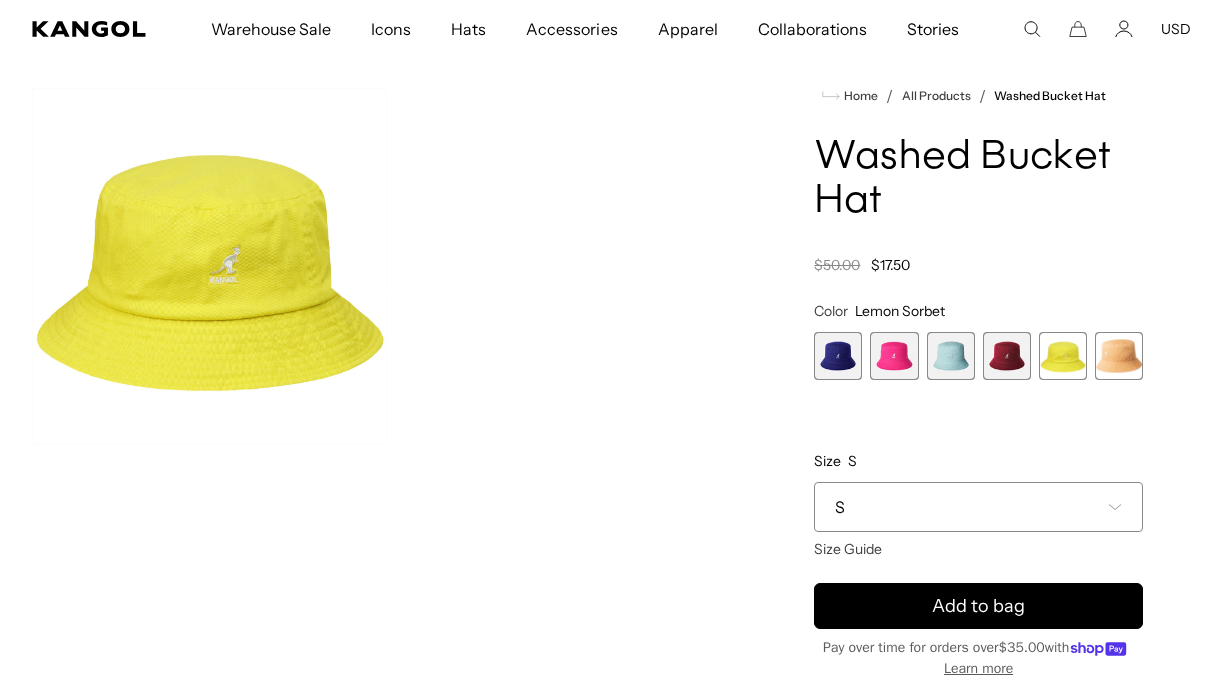 click at bounding box center [1119, 356] 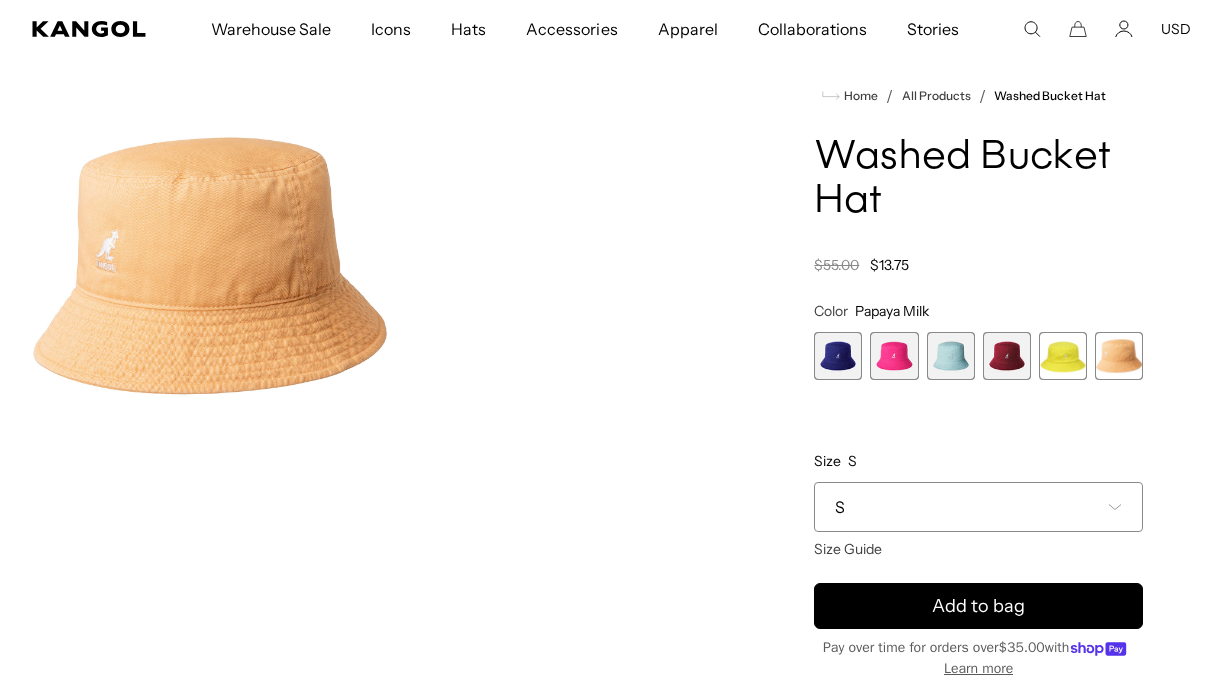 click at bounding box center [1063, 356] 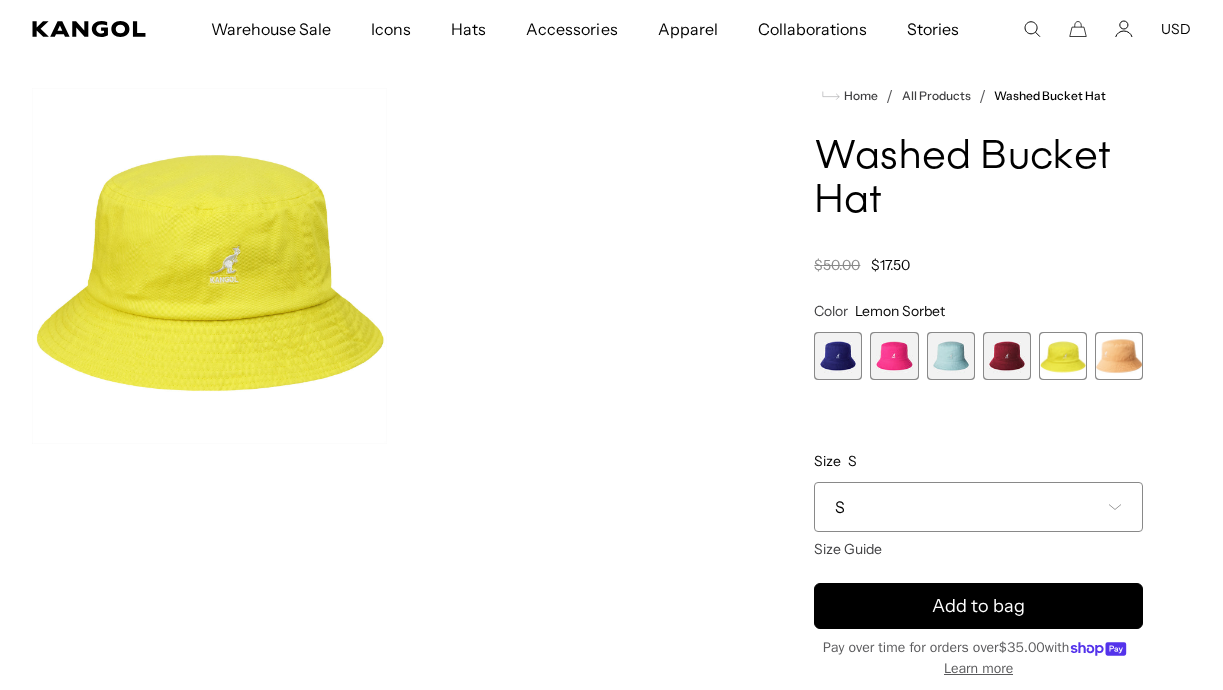 scroll, scrollTop: 0, scrollLeft: 412, axis: horizontal 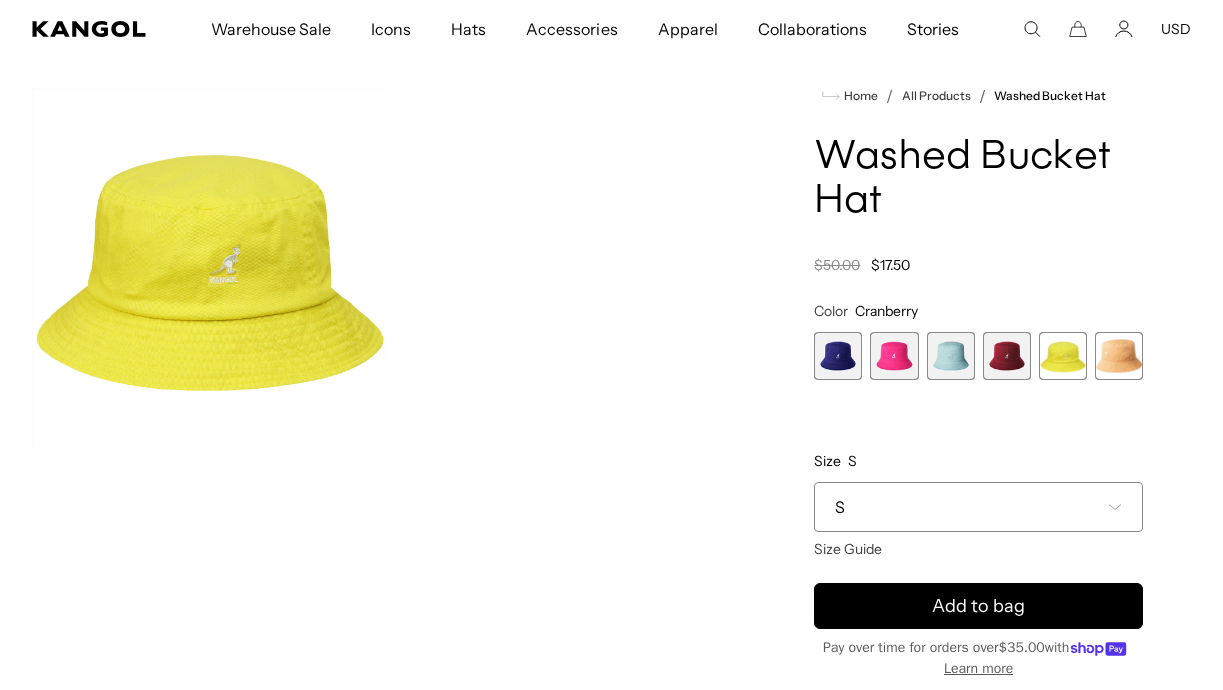 click at bounding box center [951, 356] 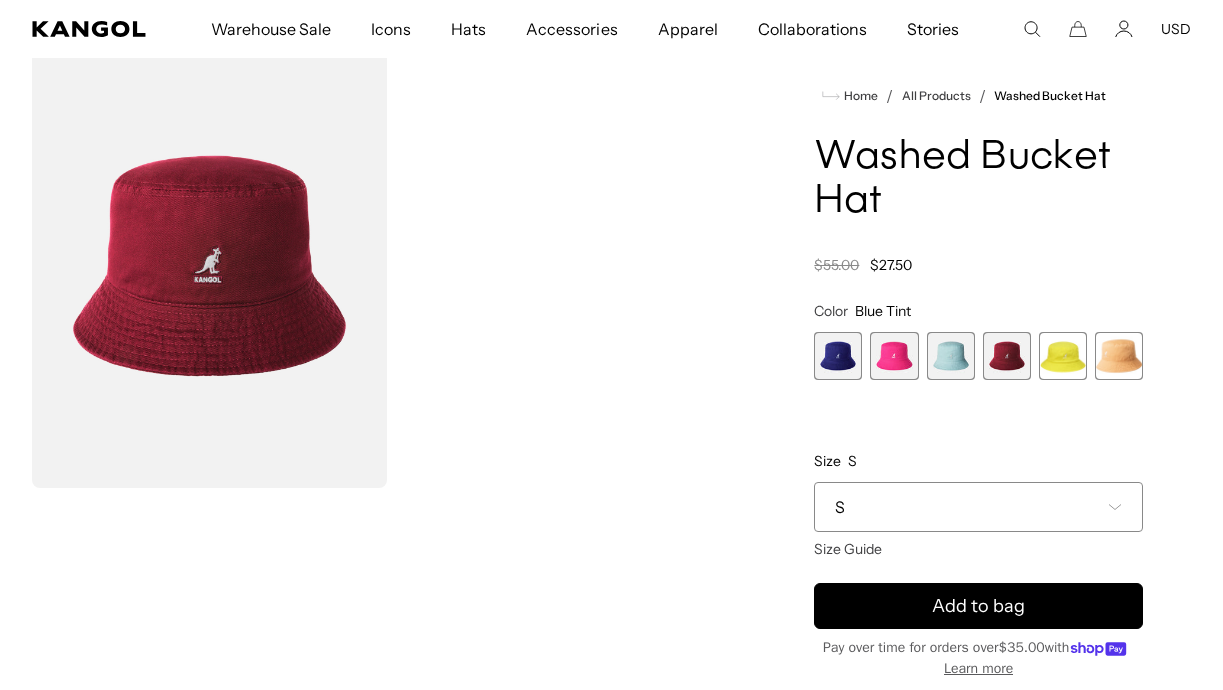 click at bounding box center [894, 356] 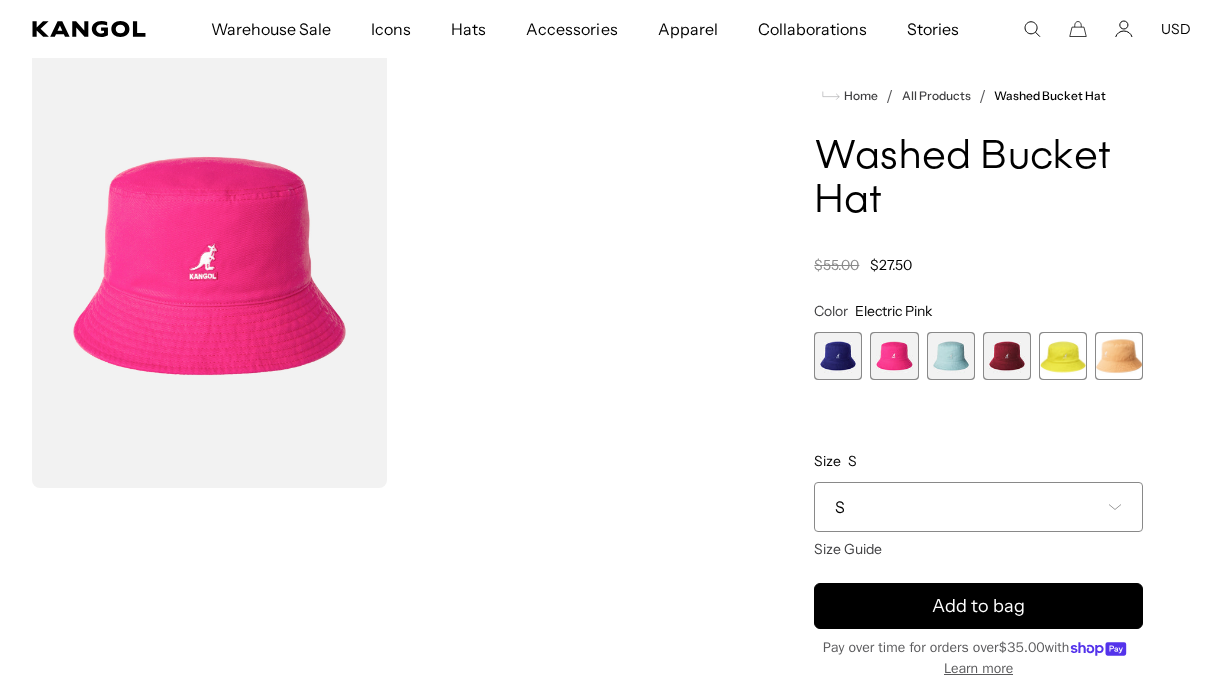 click at bounding box center [838, 356] 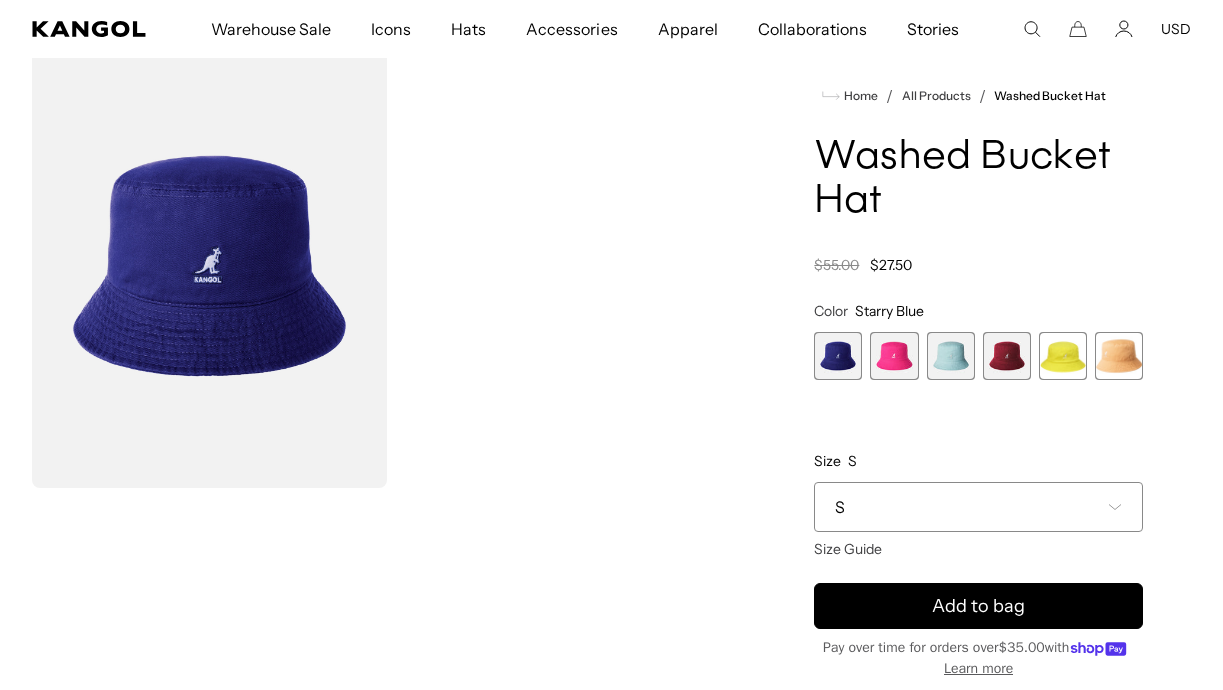 scroll, scrollTop: 0, scrollLeft: 412, axis: horizontal 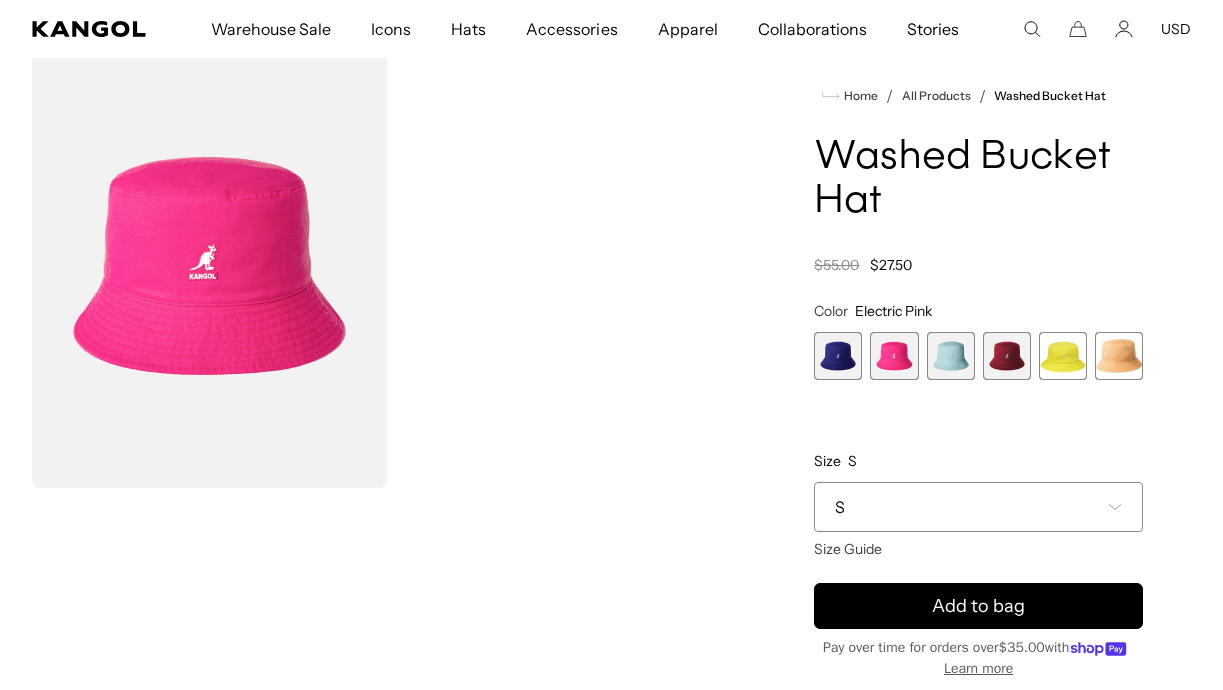 click at bounding box center [951, 356] 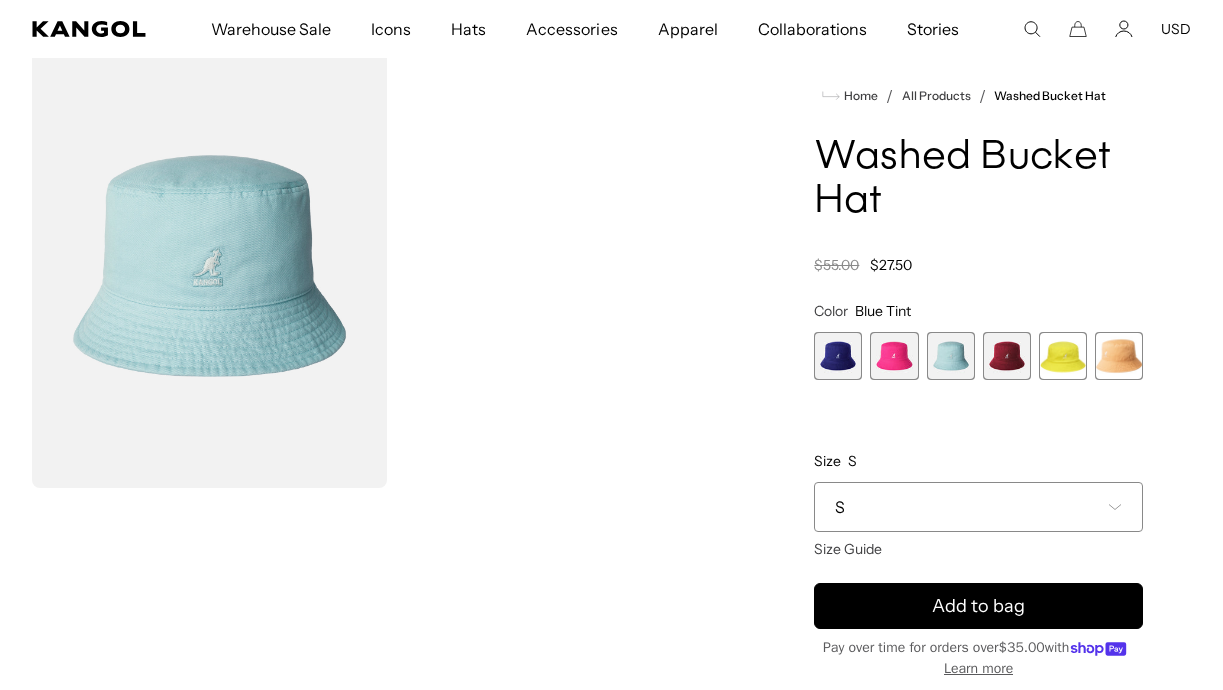 scroll, scrollTop: 0, scrollLeft: 0, axis: both 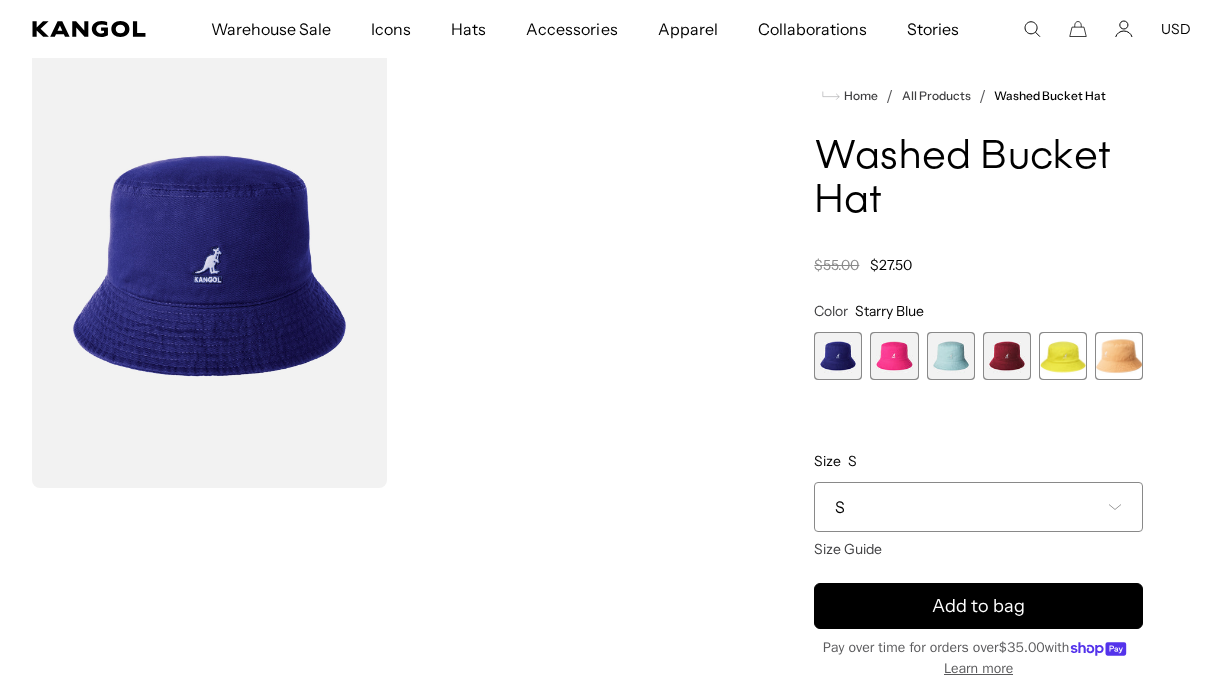 click at bounding box center [951, 356] 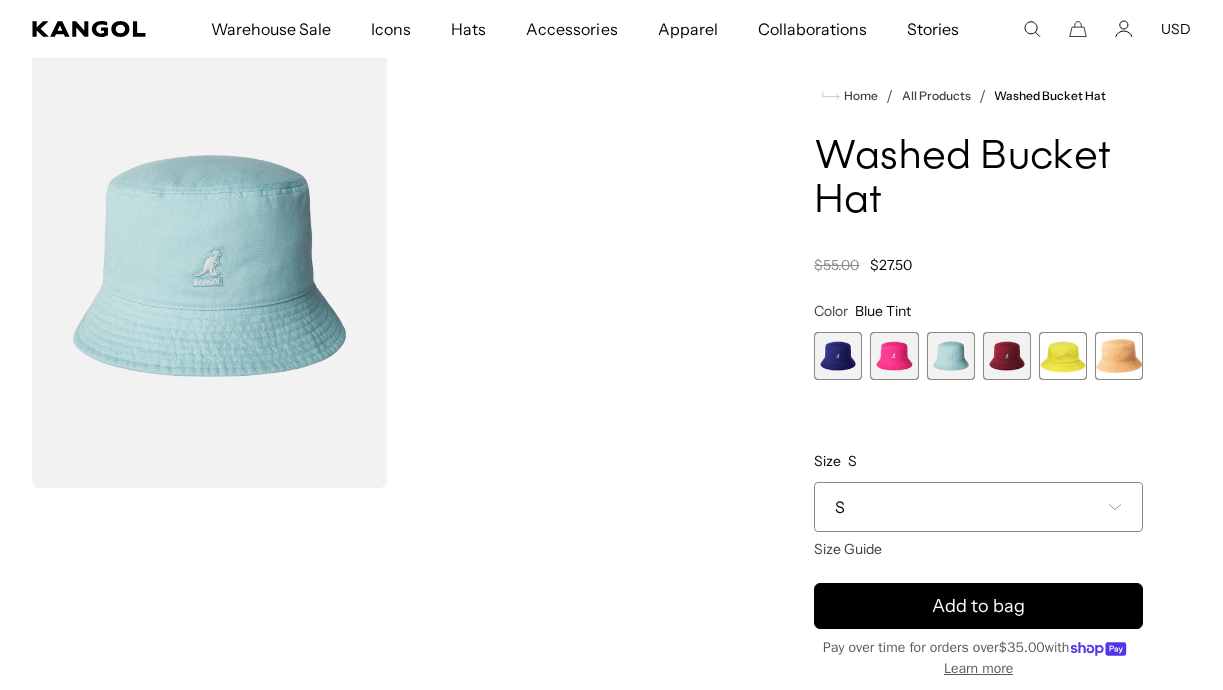 click at bounding box center [1007, 356] 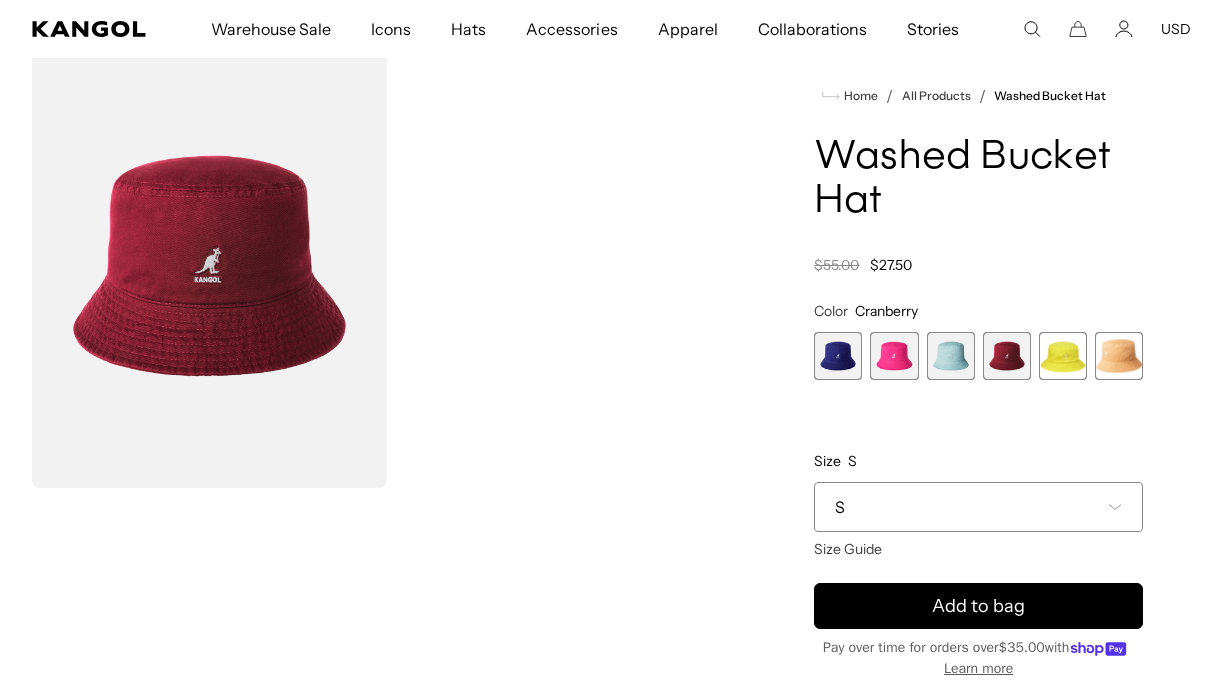 click at bounding box center [1063, 356] 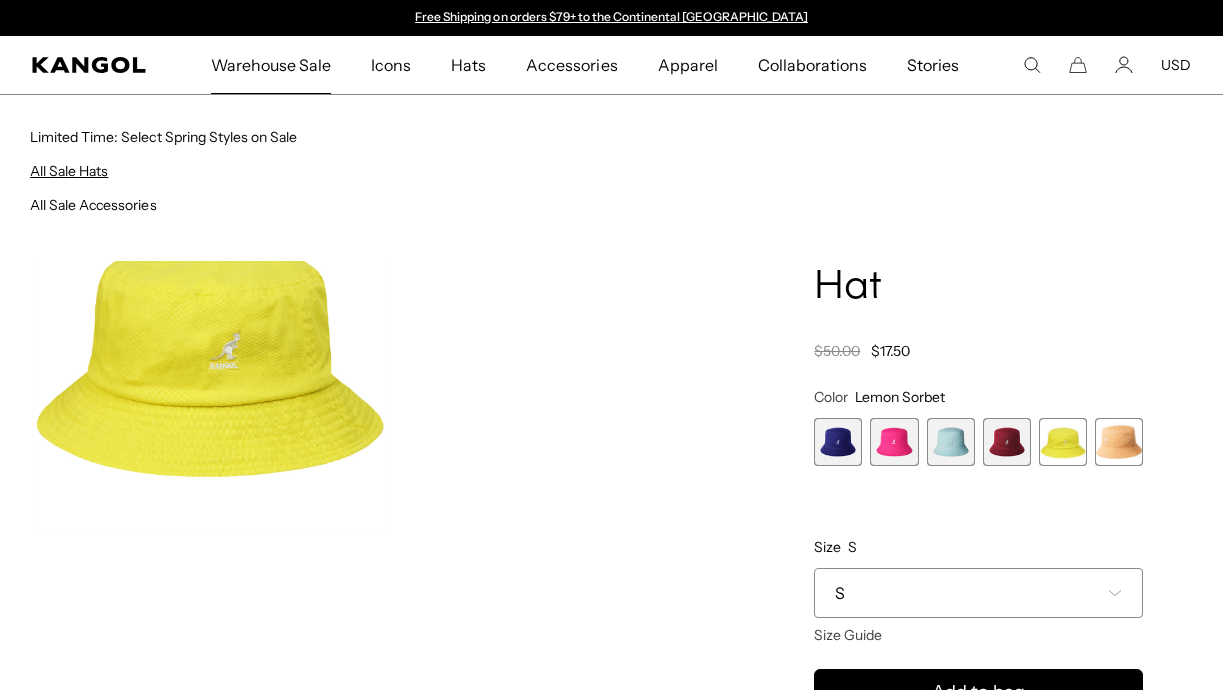 click on "All Sale Hats" at bounding box center [69, 171] 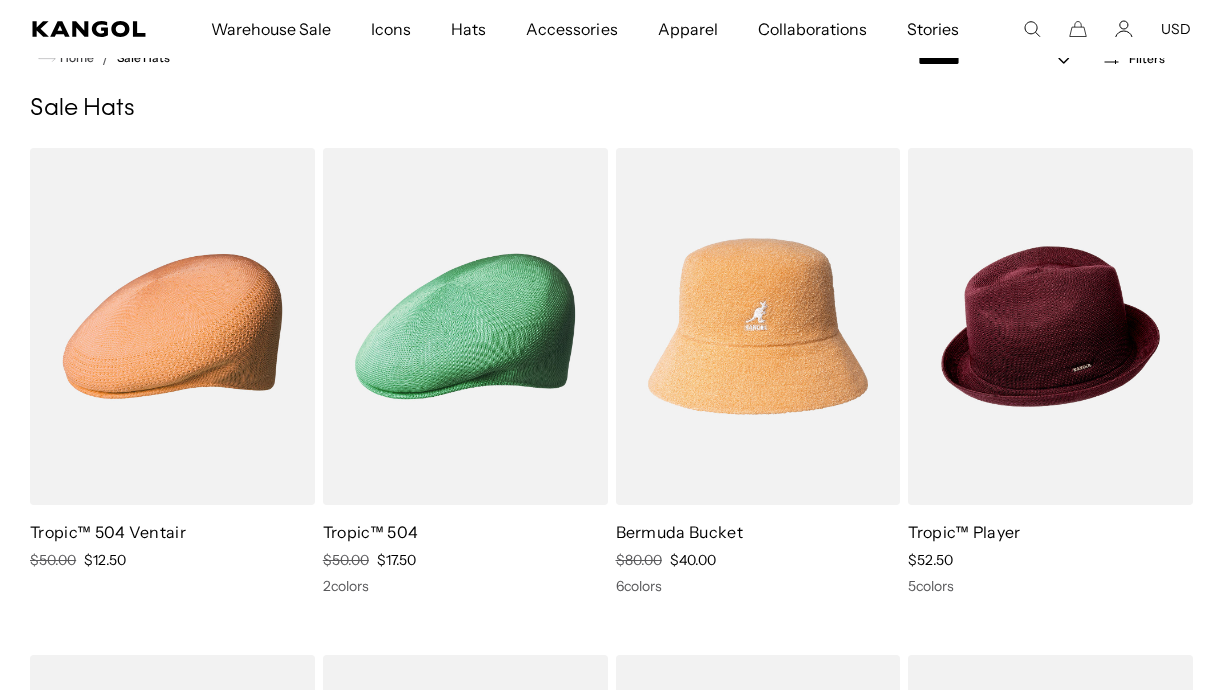 scroll, scrollTop: 0, scrollLeft: 0, axis: both 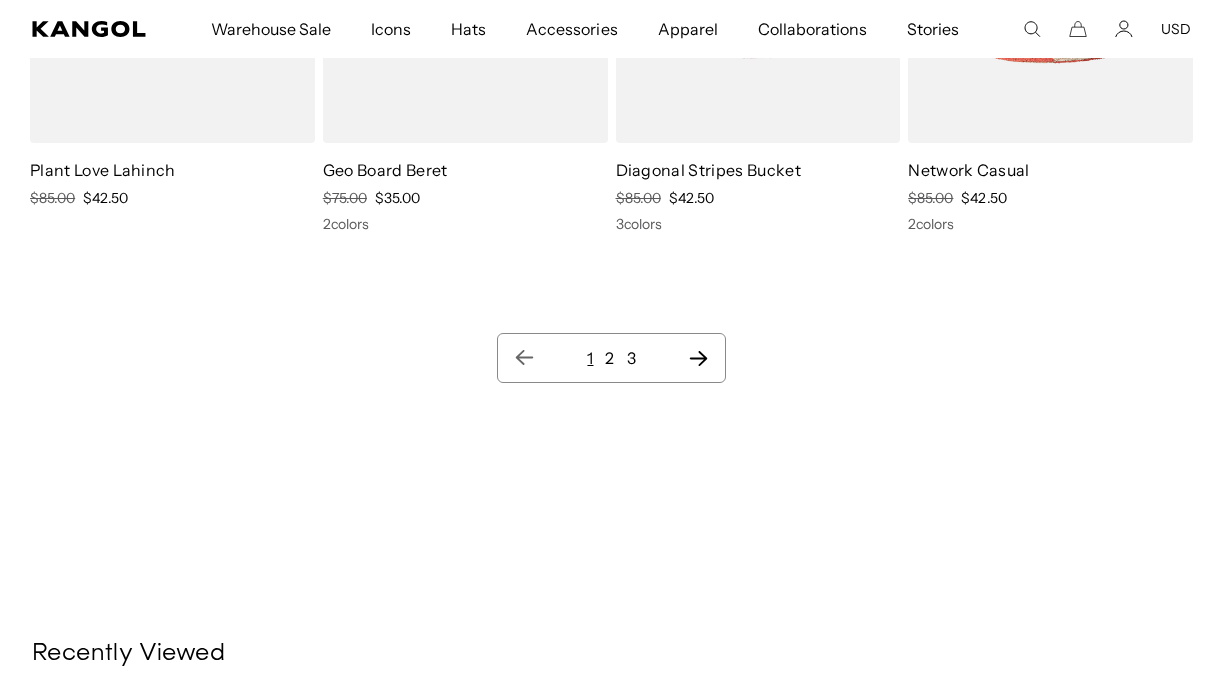 click on "3" at bounding box center (631, 358) 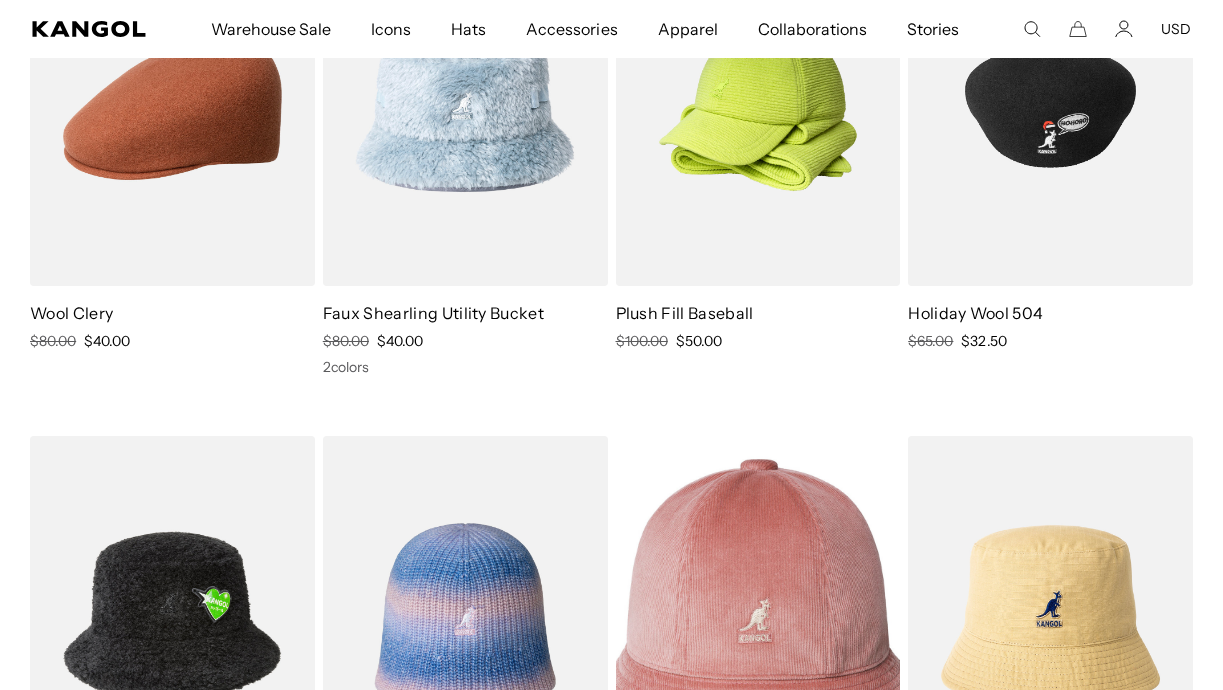scroll, scrollTop: 1372, scrollLeft: 0, axis: vertical 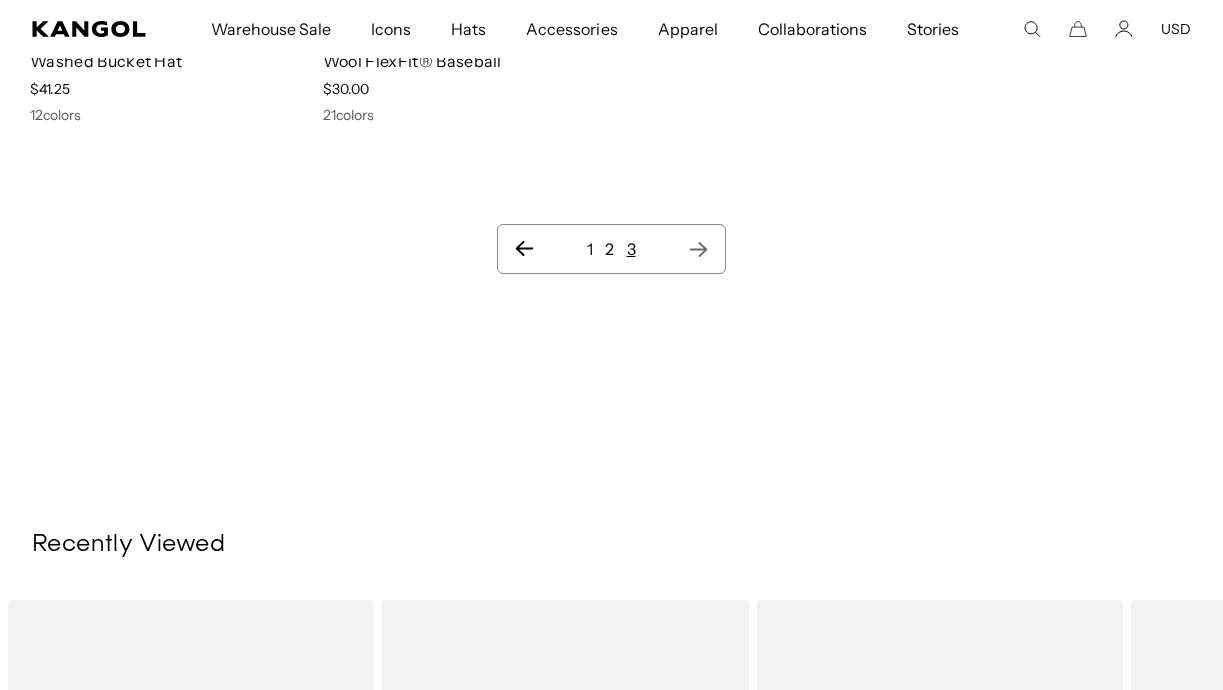 click on "2" at bounding box center (609, 249) 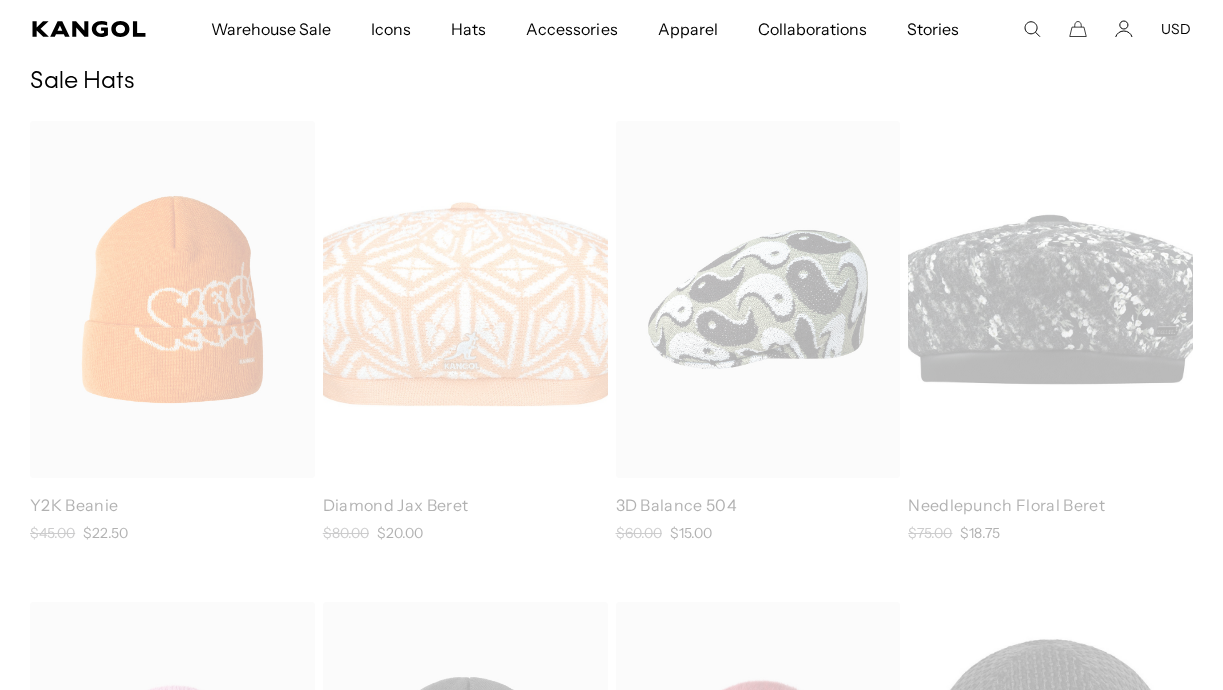 scroll, scrollTop: 0, scrollLeft: 0, axis: both 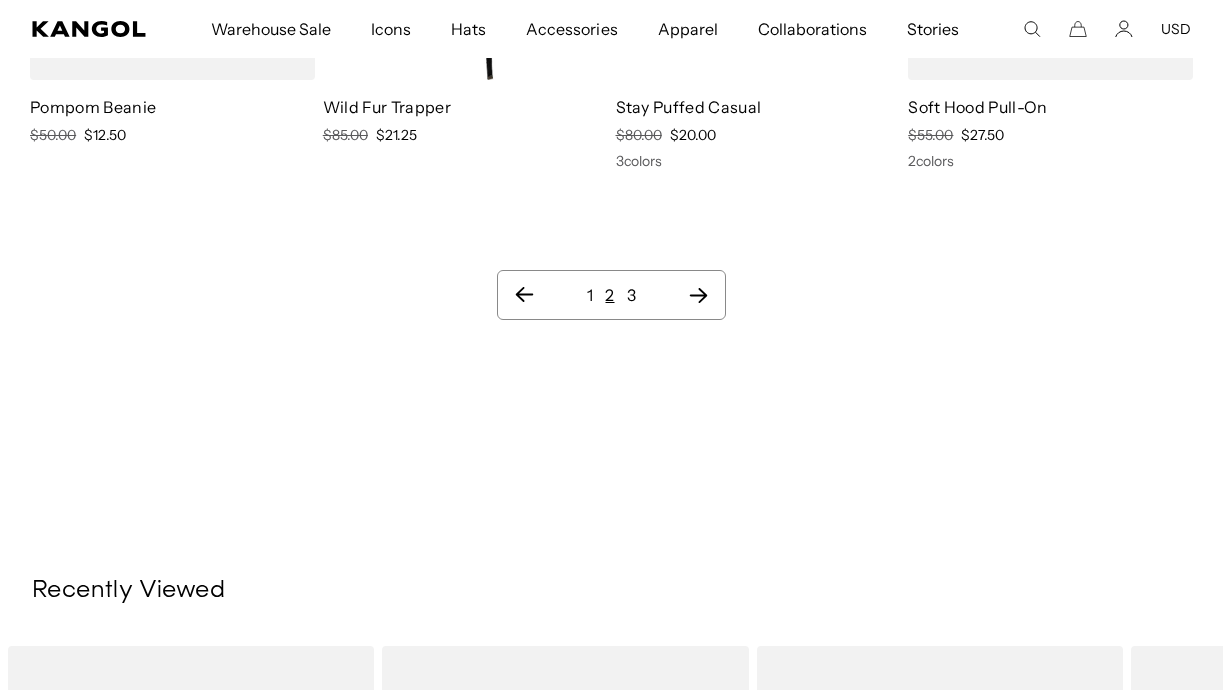 click on "1" at bounding box center [590, 295] 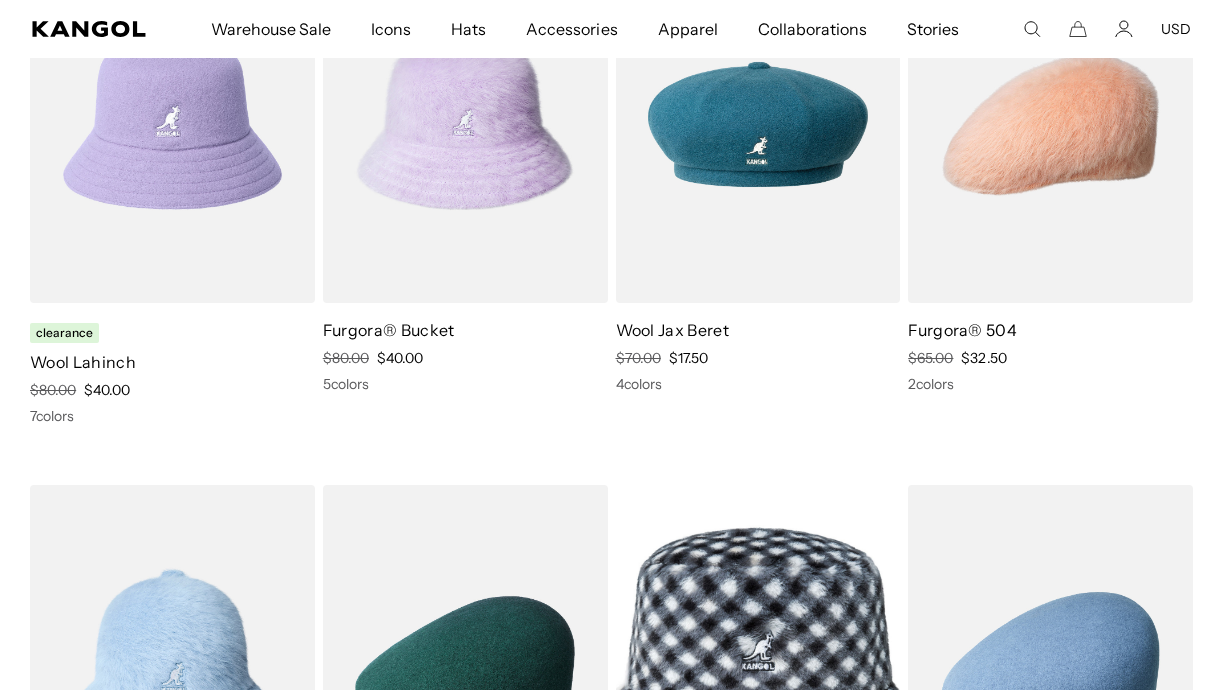 scroll, scrollTop: 9256, scrollLeft: 0, axis: vertical 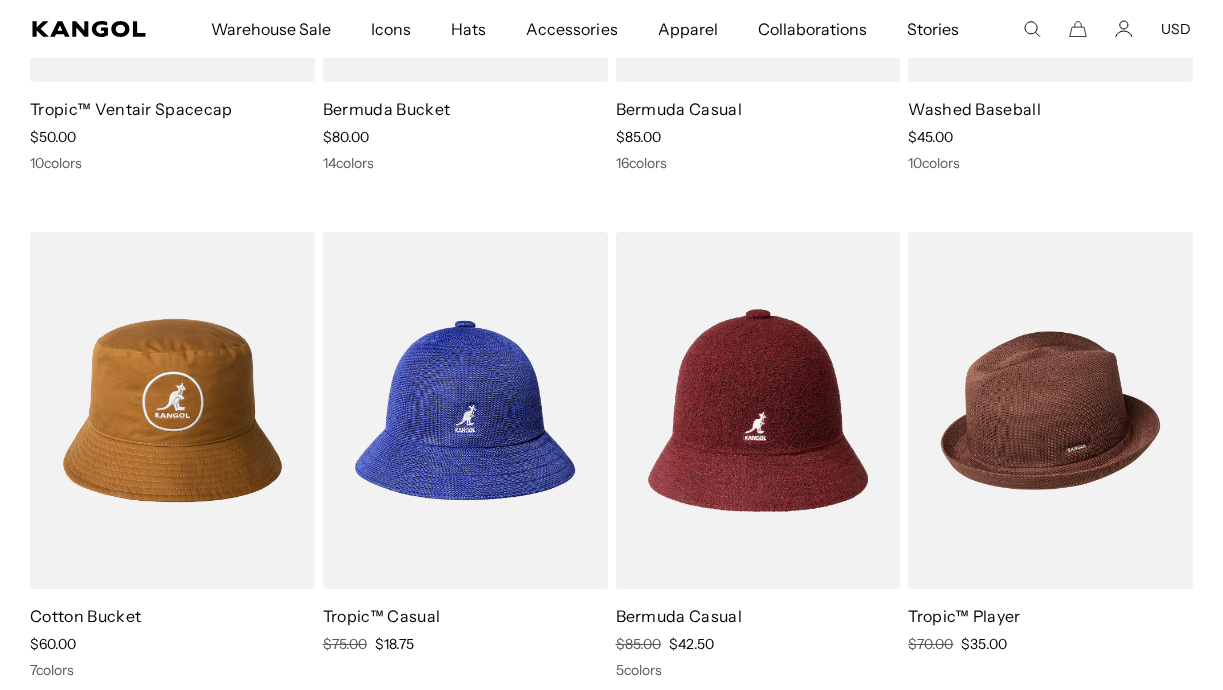 click at bounding box center [758, 410] 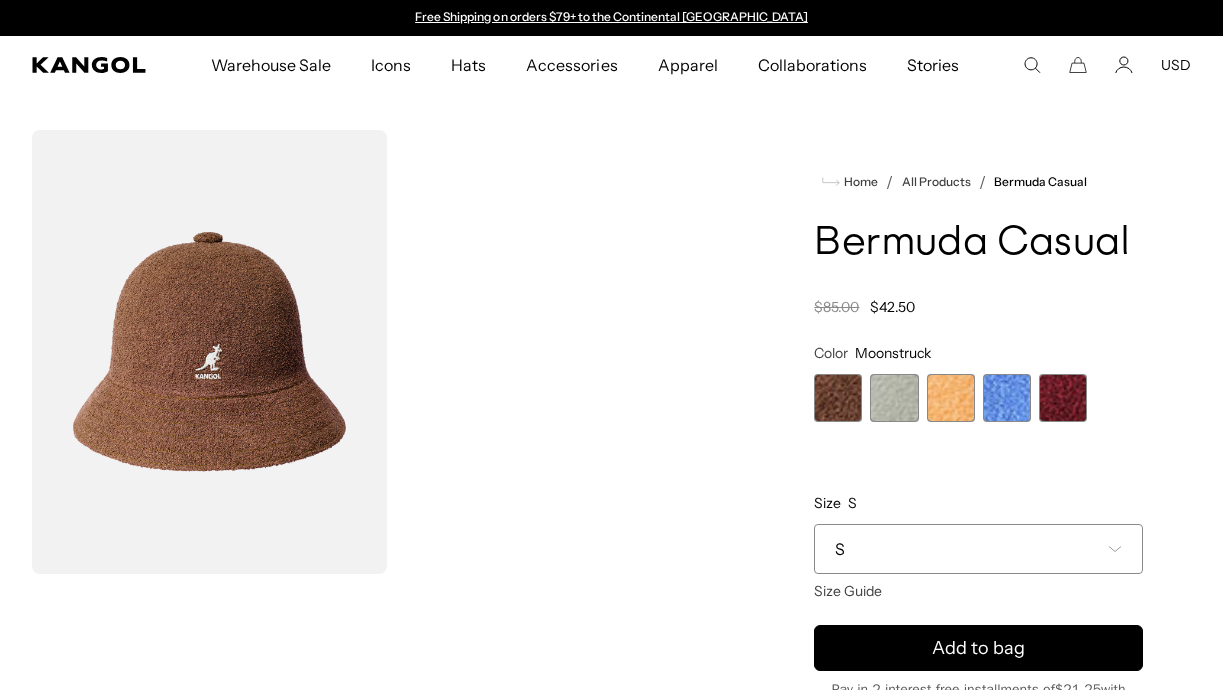 scroll, scrollTop: 107, scrollLeft: 0, axis: vertical 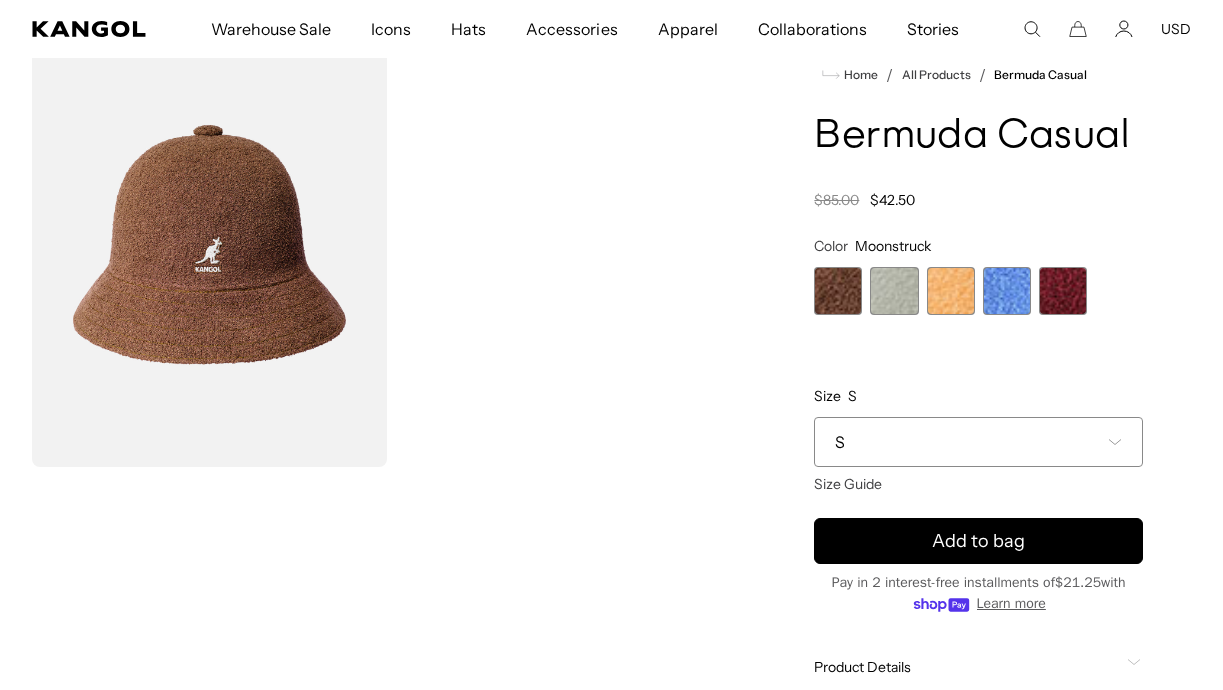 click at bounding box center (951, 291) 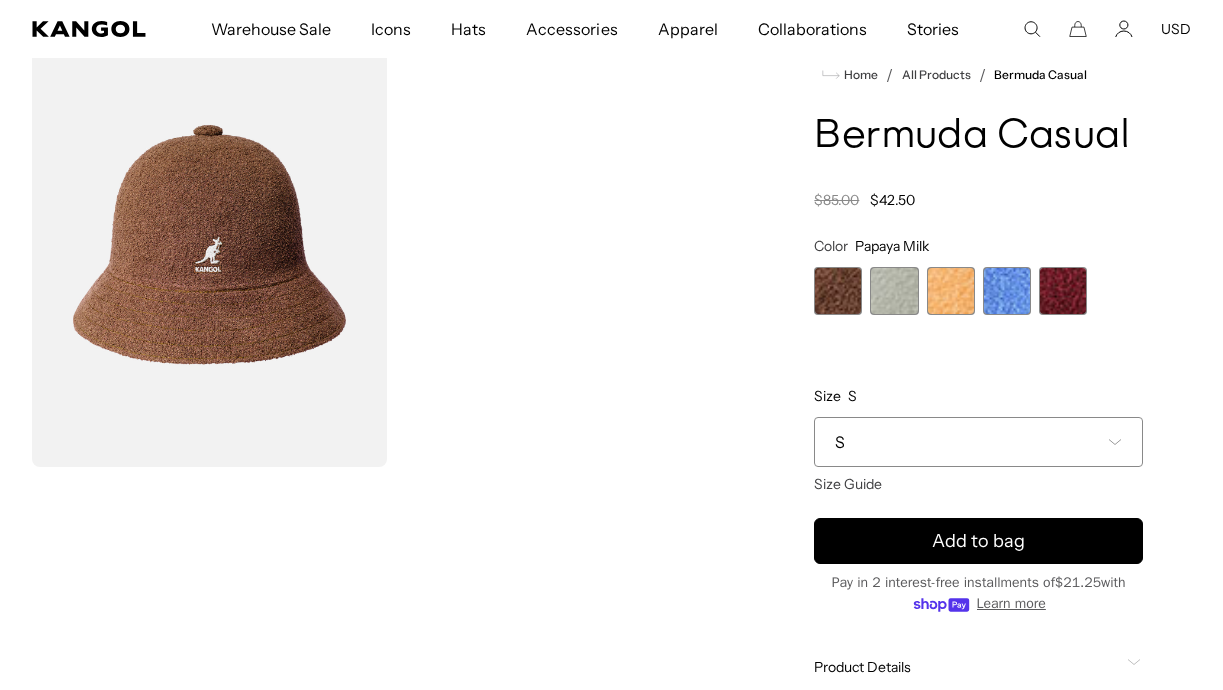 click on "Mahogany
Variant sold out or unavailable
Moonstruck
Variant sold out or unavailable
Papaya Milk
Variant sold out or unavailable
Surf
Variant sold out or unavailable
Cranberry
Variant sold out or unavailable" at bounding box center [978, 291] 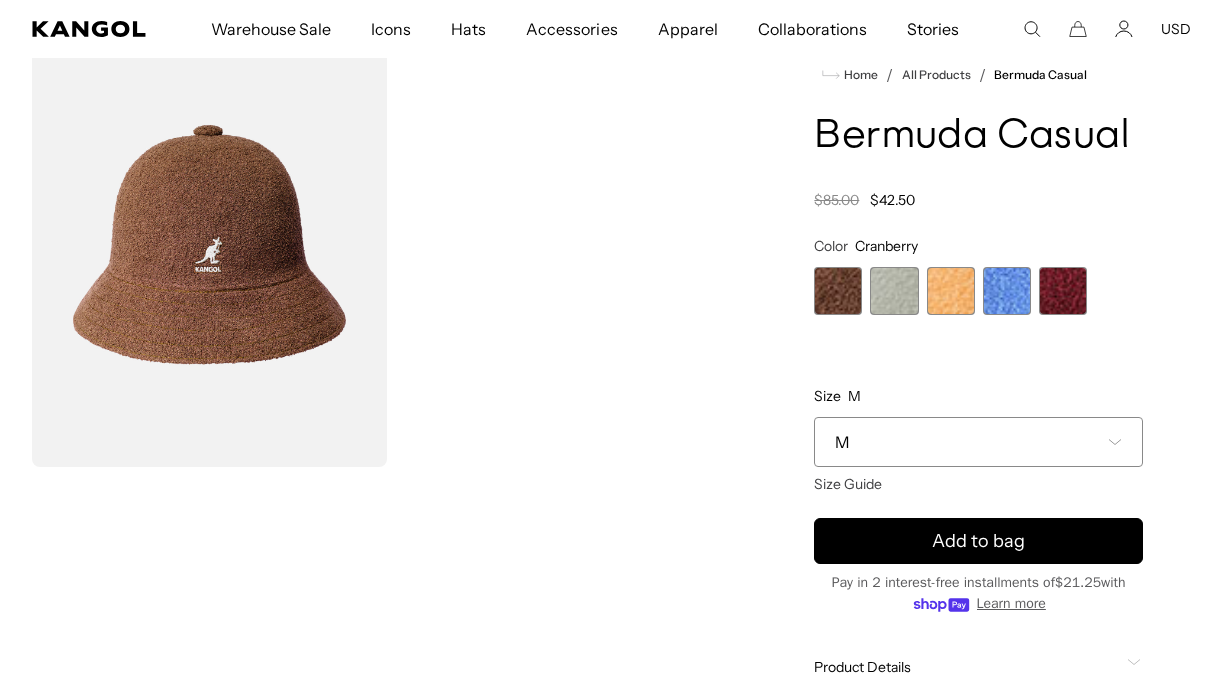 scroll, scrollTop: 0, scrollLeft: 0, axis: both 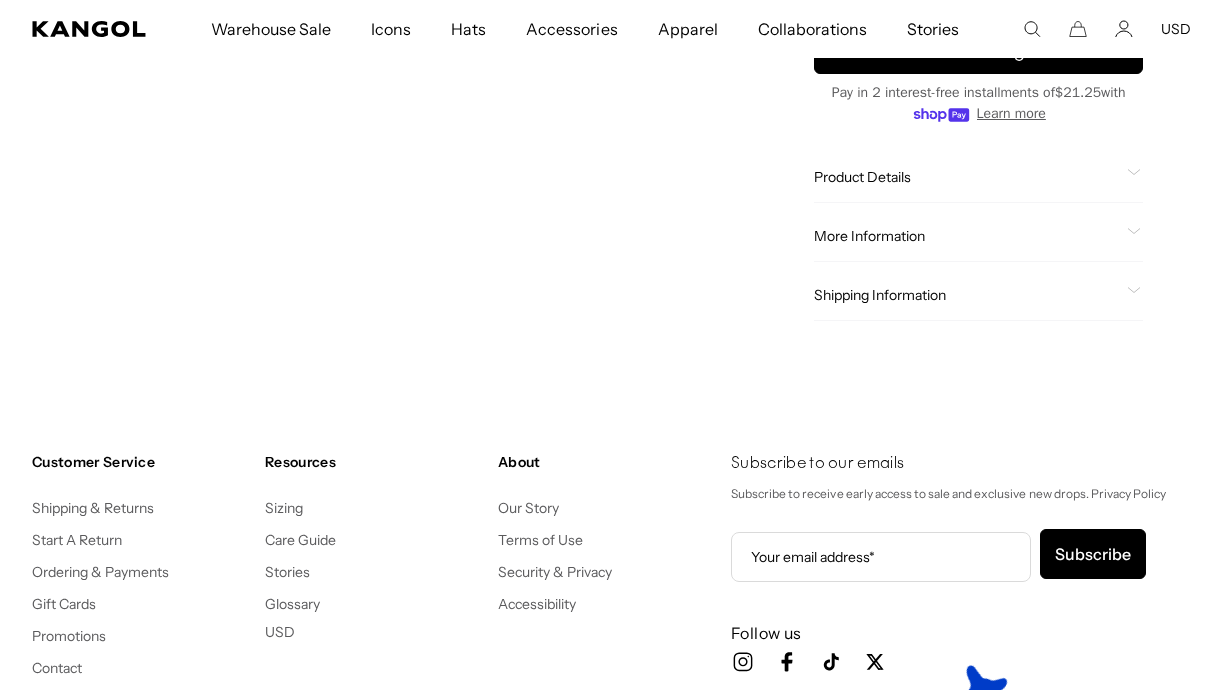 click on "Product Details
The Bermuda Casual is an original icon that’s been making an unforgettable impression on the beach and the dancefloor alike for generations. The Casual shape in Kangol proprietary textured Bermuda material is a classic Kangol® style." 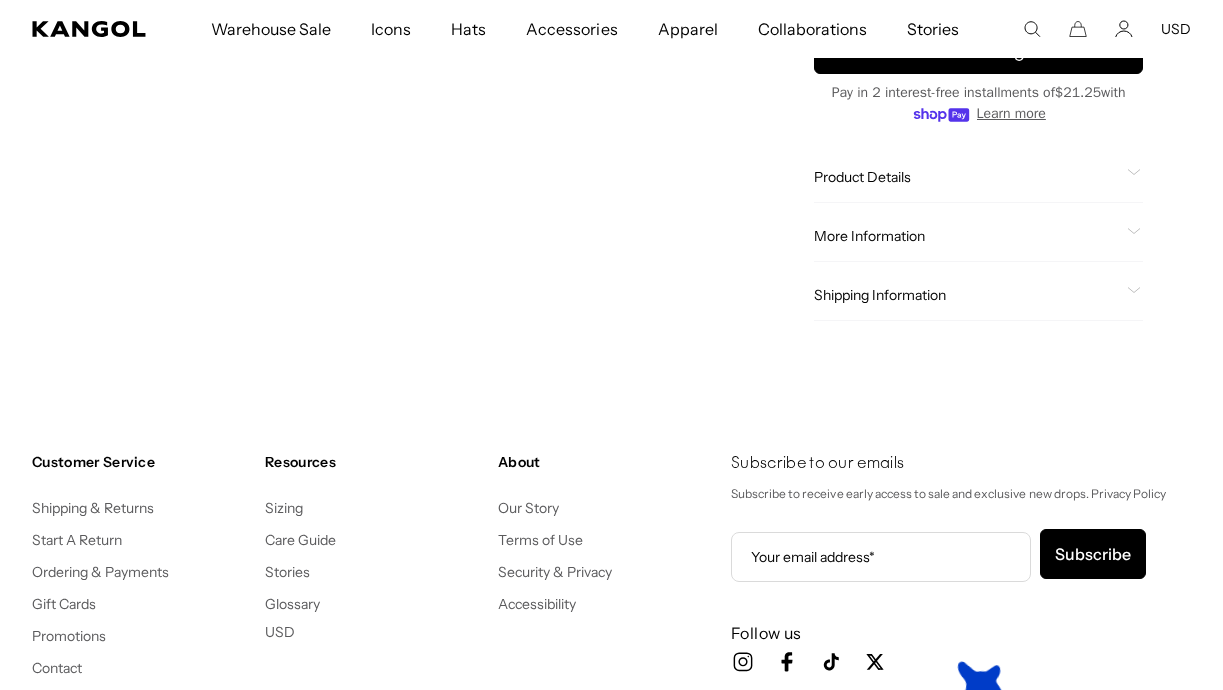 click on "Product Details" 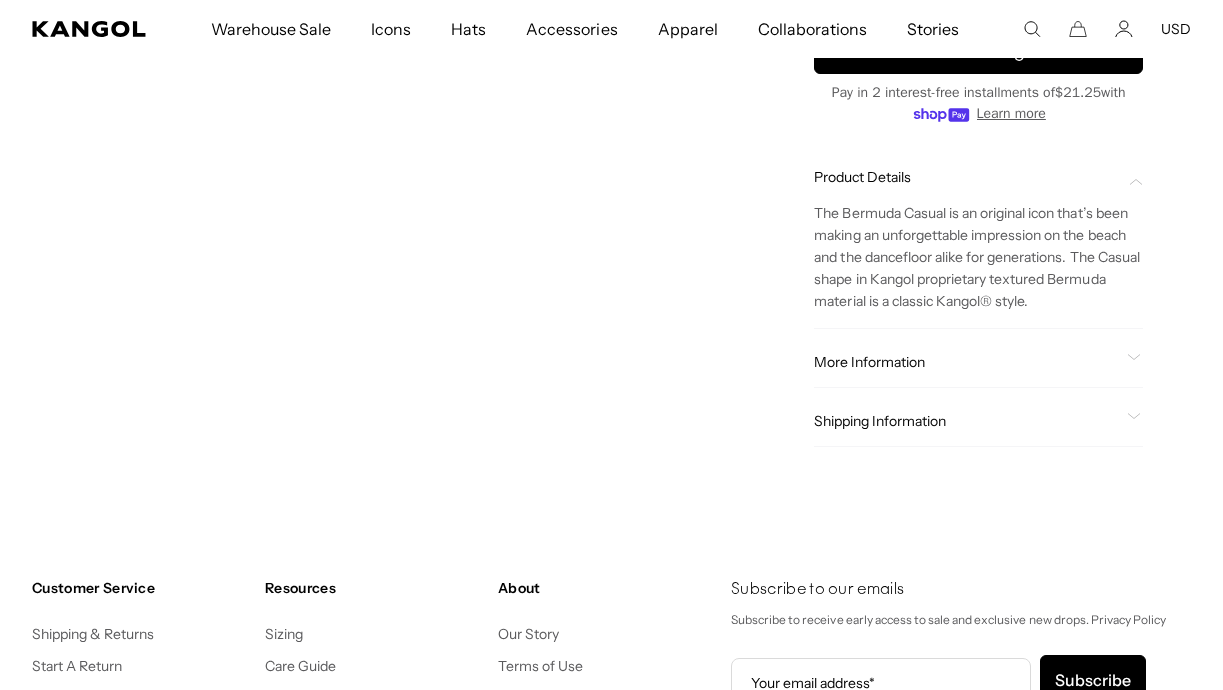 scroll, scrollTop: 0, scrollLeft: 412, axis: horizontal 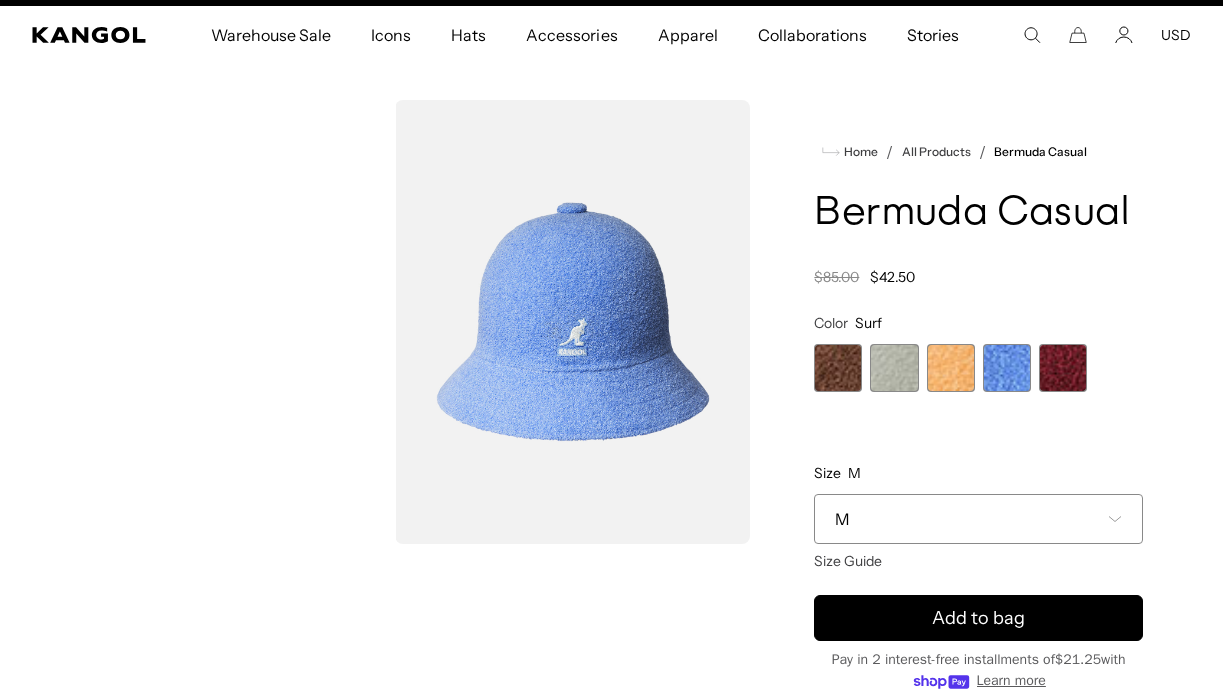 click on "Color
Surf
Previous
Next
Mahogany
Variant sold out or unavailable
Moonstruck
Variant sold out or unavailable
Papaya Milk
Variant sold out or unavailable
Surf
Variant sold out or unavailable
Cranberry
Variant sold out or unavailable" at bounding box center (978, 353) 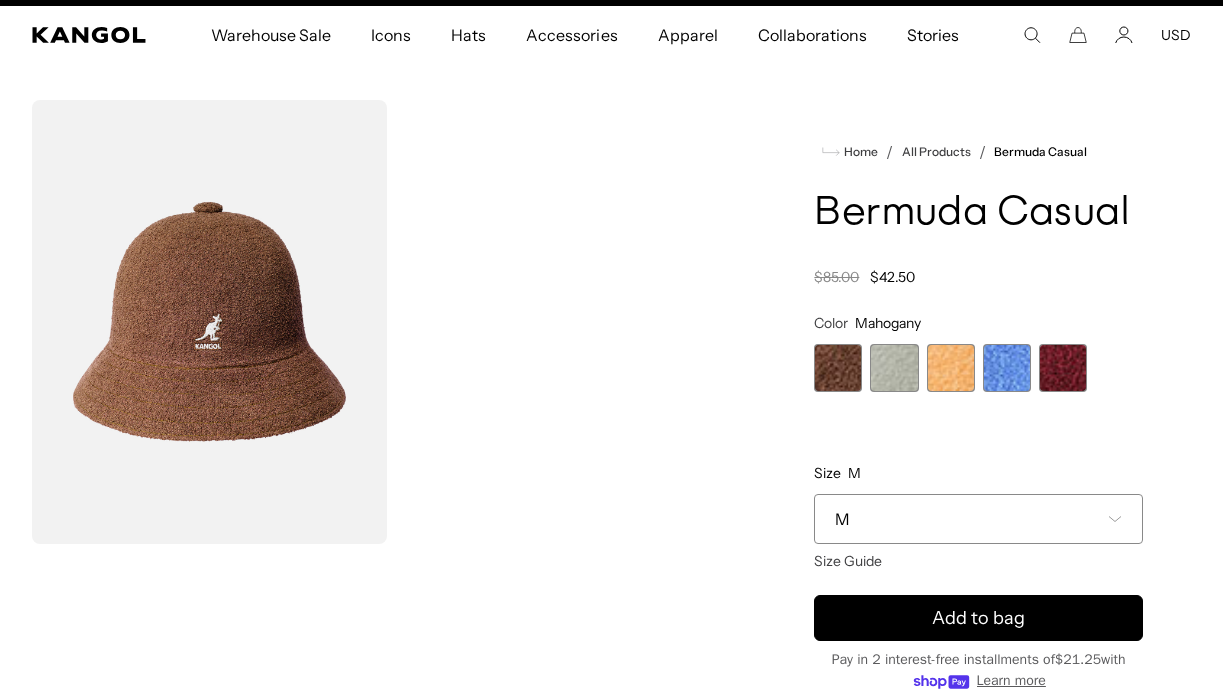 scroll, scrollTop: 0, scrollLeft: 412, axis: horizontal 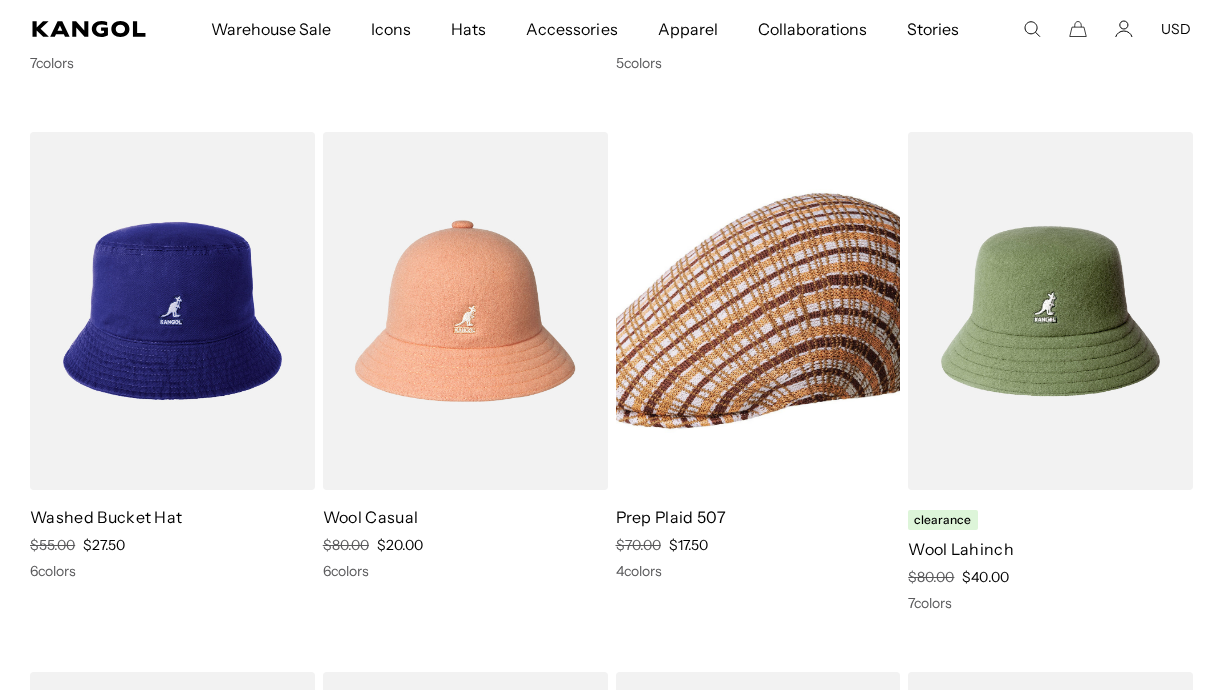 click at bounding box center (1050, 310) 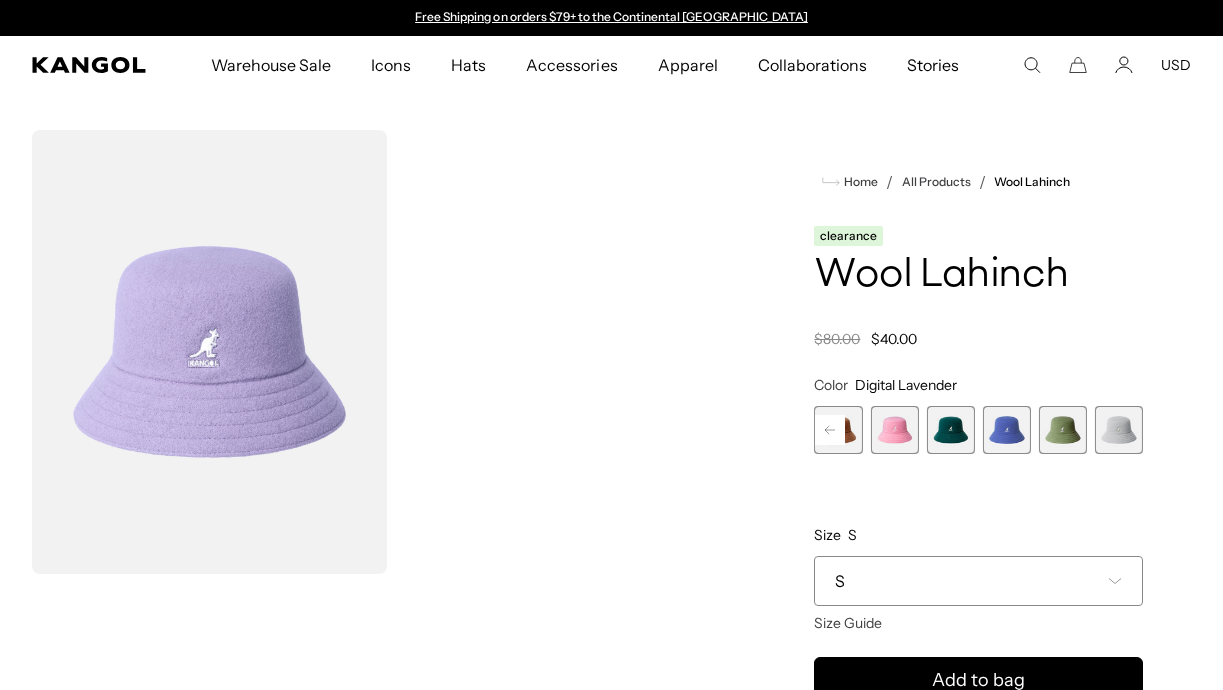 scroll, scrollTop: 0, scrollLeft: 0, axis: both 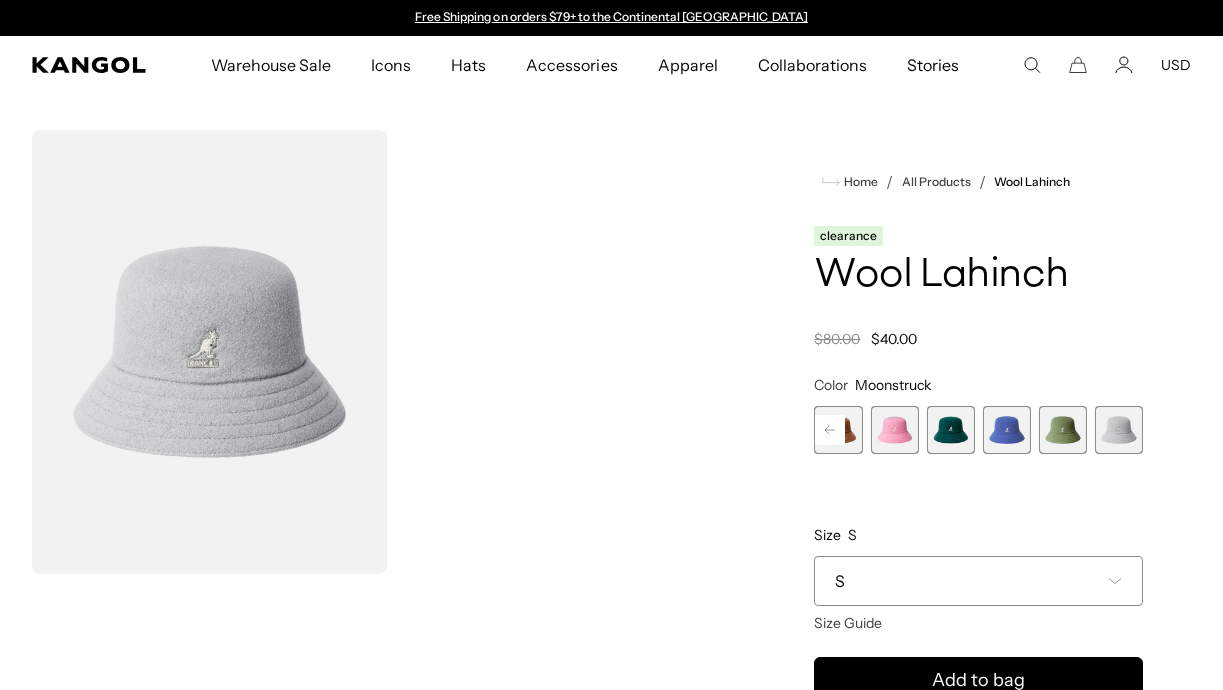 click 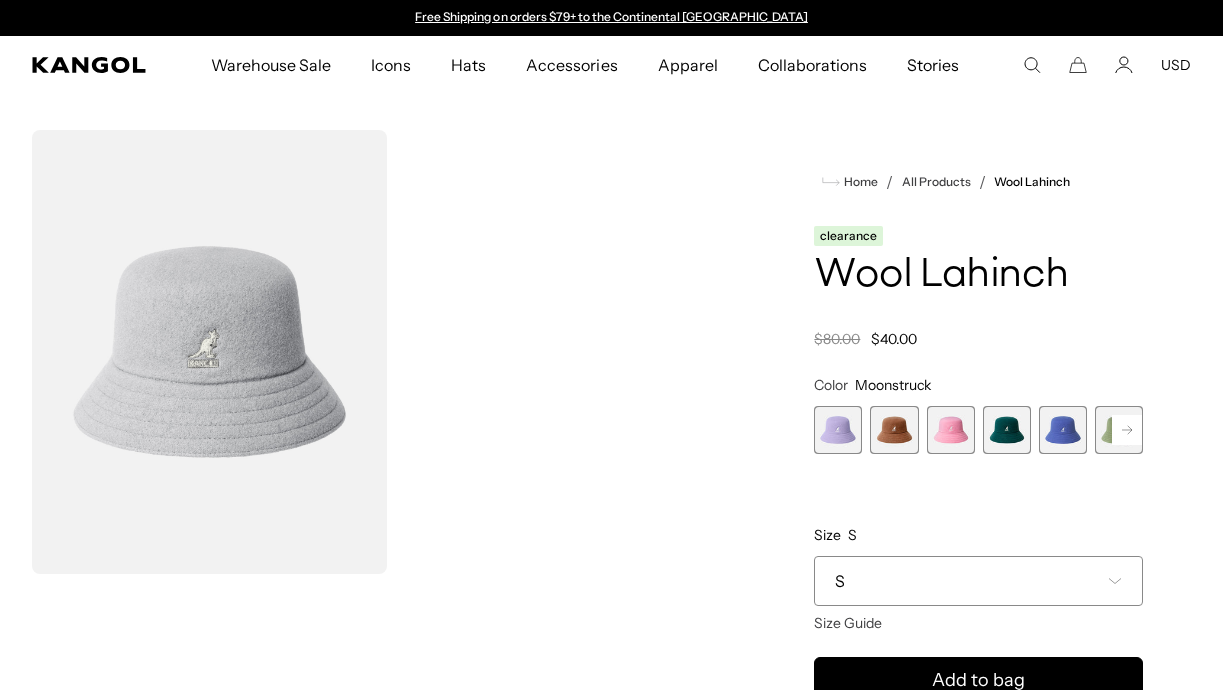 click at bounding box center [894, 430] 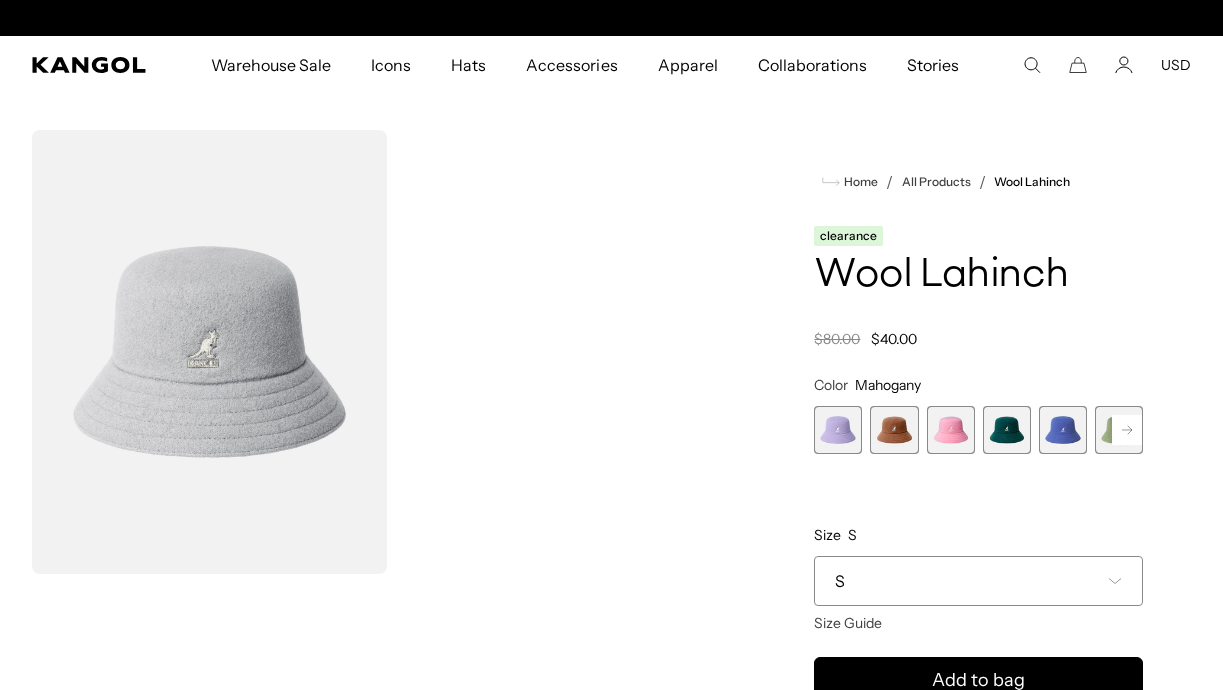 scroll, scrollTop: 0, scrollLeft: 412, axis: horizontal 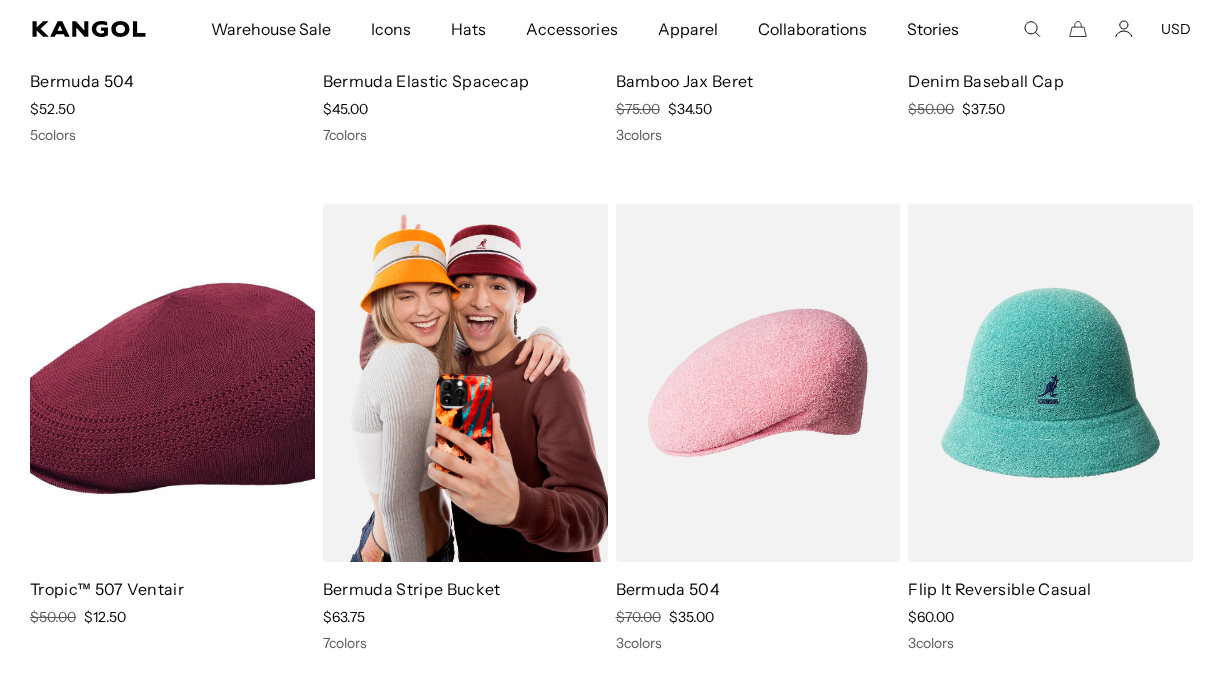 click at bounding box center (465, 382) 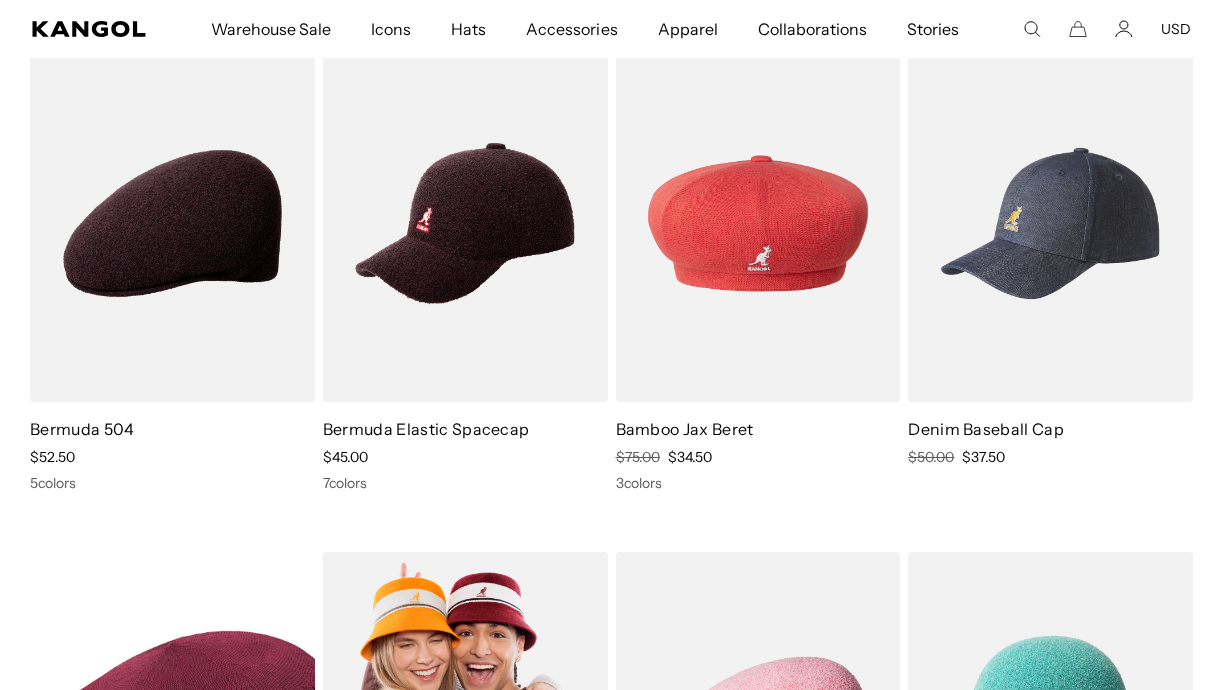 scroll, scrollTop: 1132, scrollLeft: 0, axis: vertical 